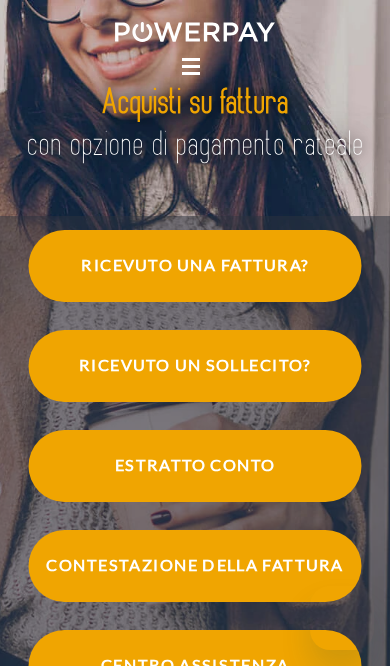 scroll, scrollTop: 0, scrollLeft: 0, axis: both 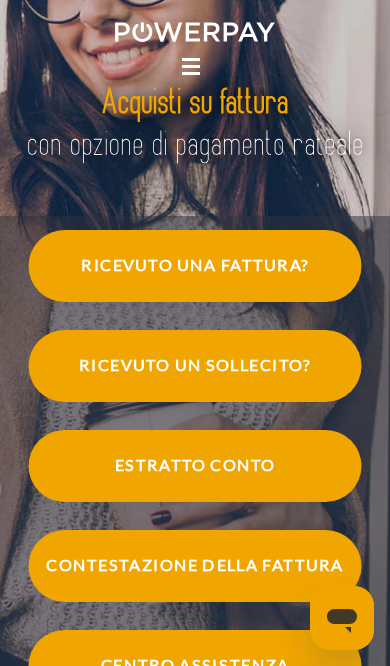 click on "Ricevuto una fattura?" at bounding box center (195, 266) 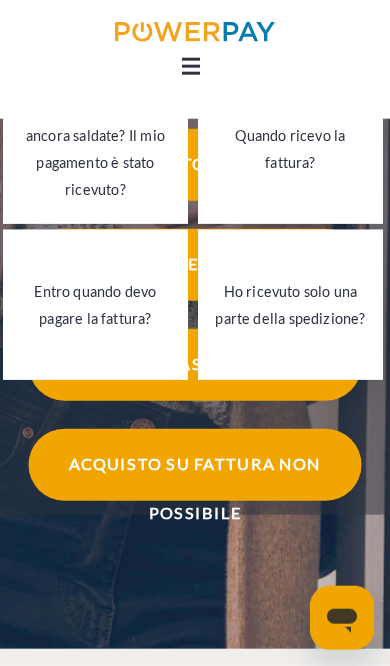 scroll, scrollTop: 303, scrollLeft: 0, axis: vertical 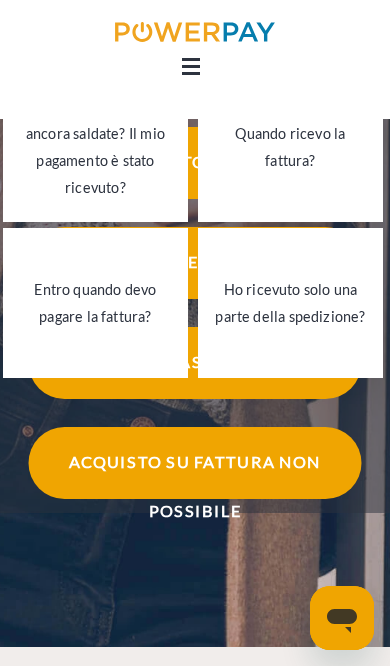 click 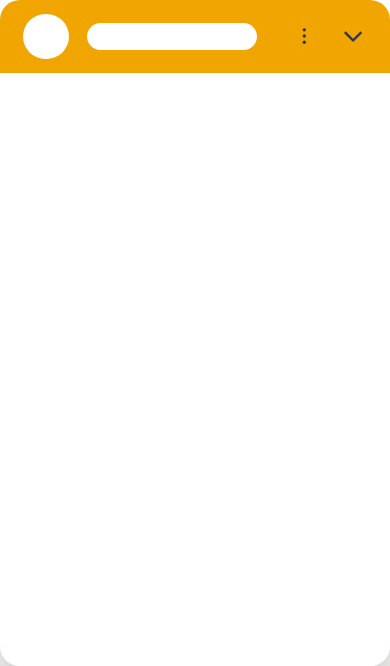 scroll, scrollTop: 0, scrollLeft: 0, axis: both 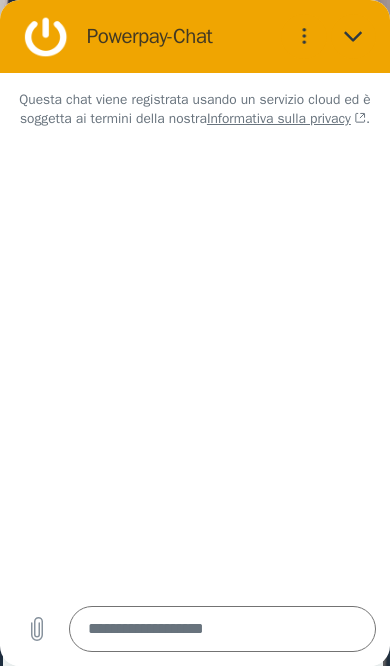 type on "*" 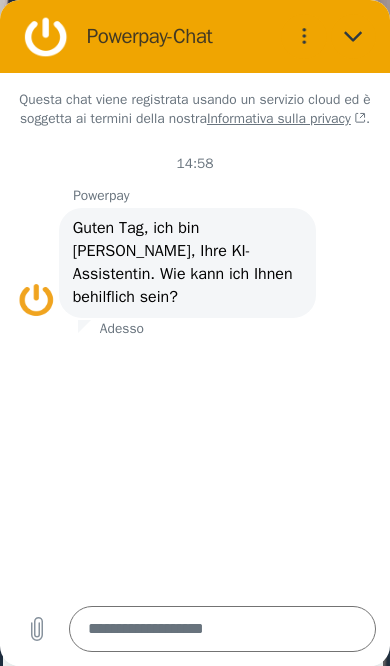 click at bounding box center (223, 629) 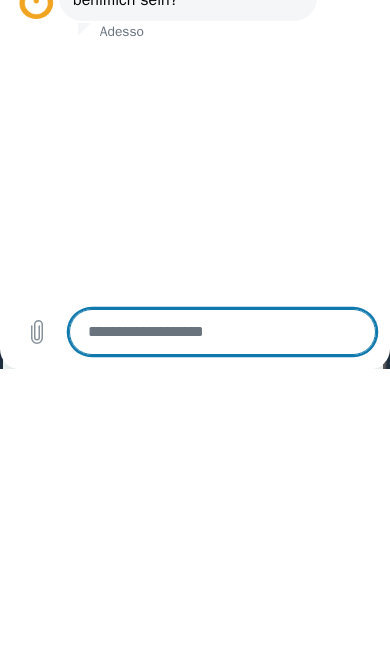 type on "*" 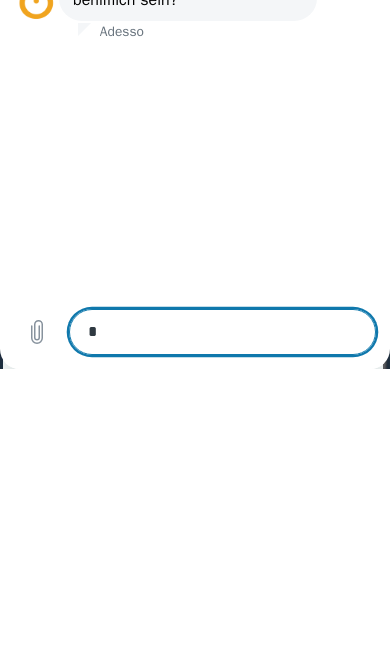 type on "*" 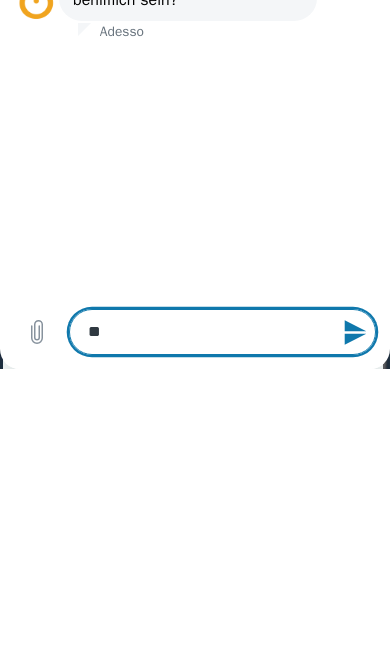 type on "***" 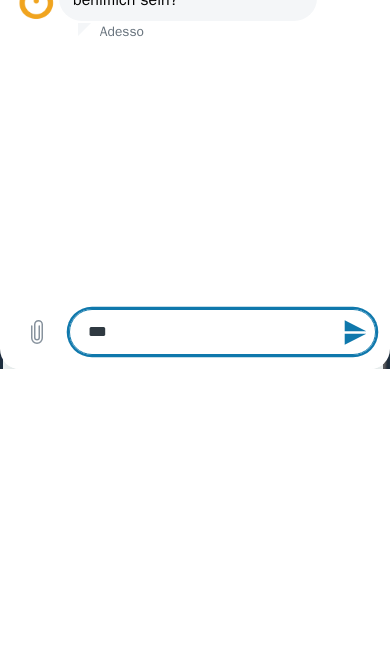 type on "*" 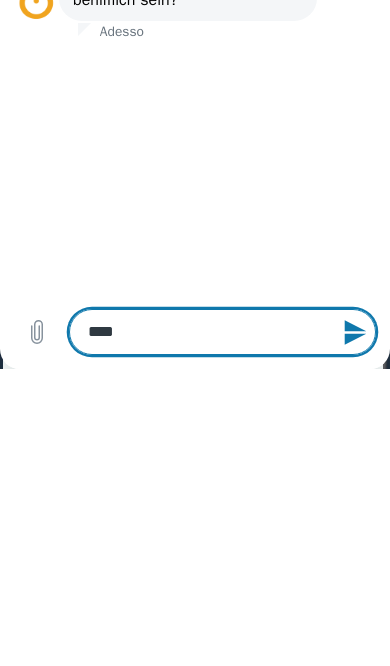 type on "*****" 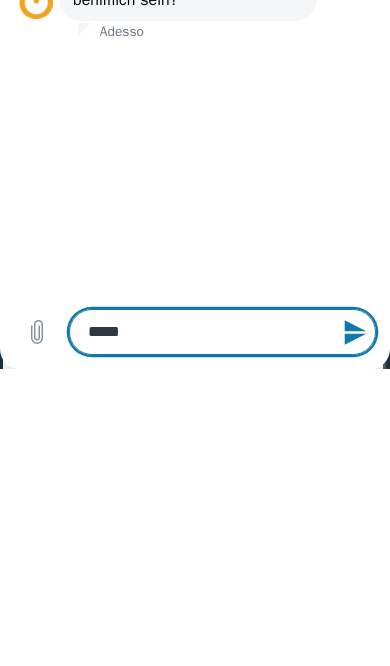type on "*" 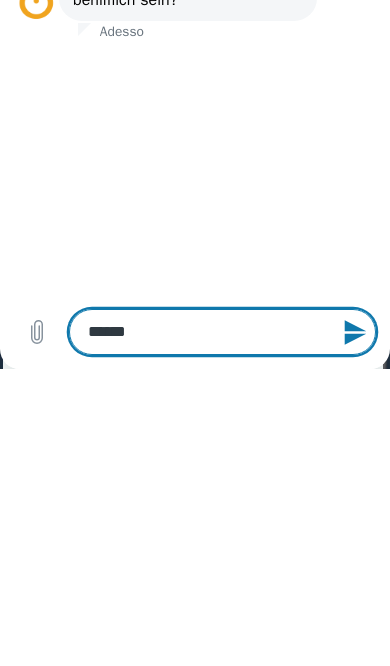 type on "*" 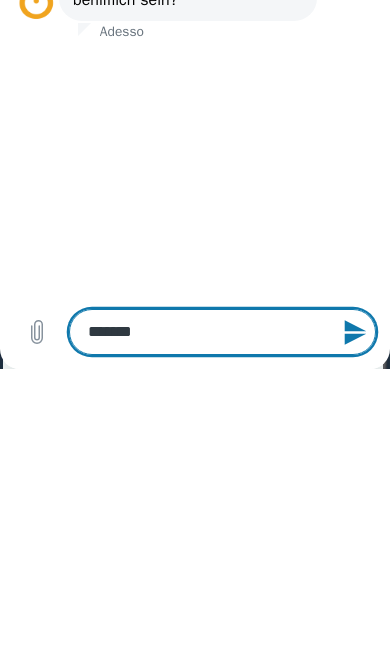 type on "*" 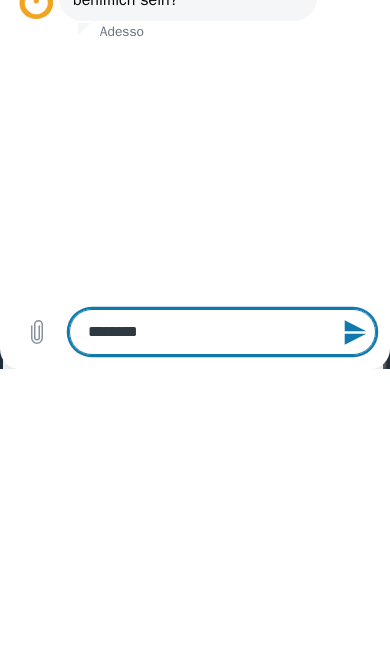 type on "*" 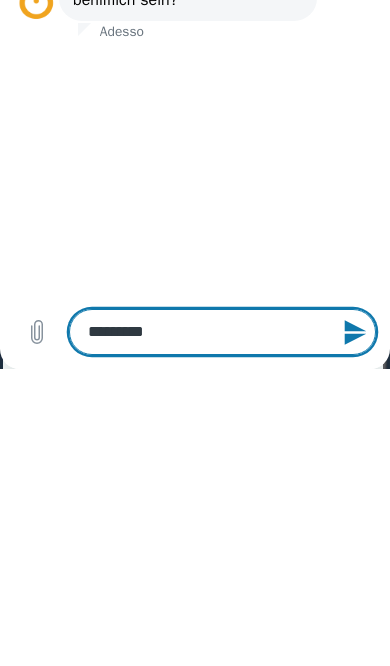 type on "*" 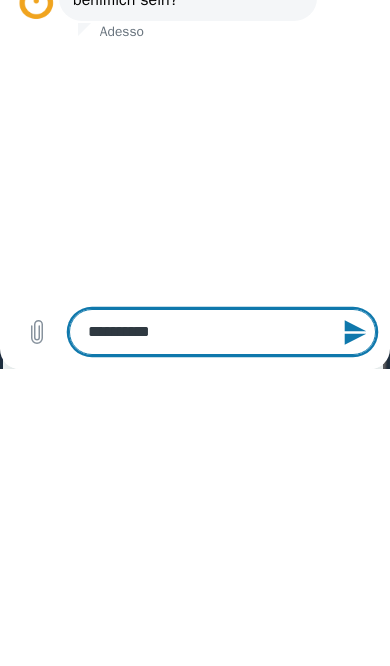 type on "*" 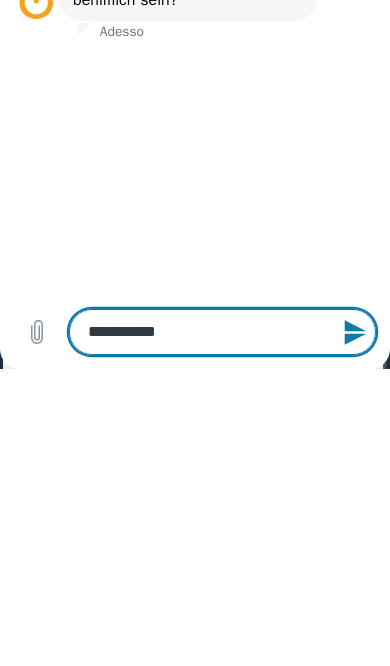 type on "*" 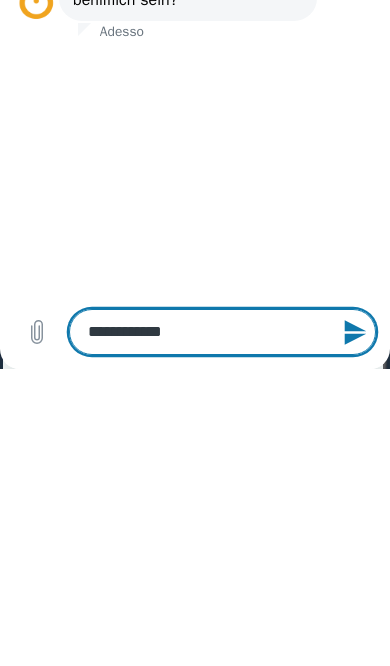 type on "**********" 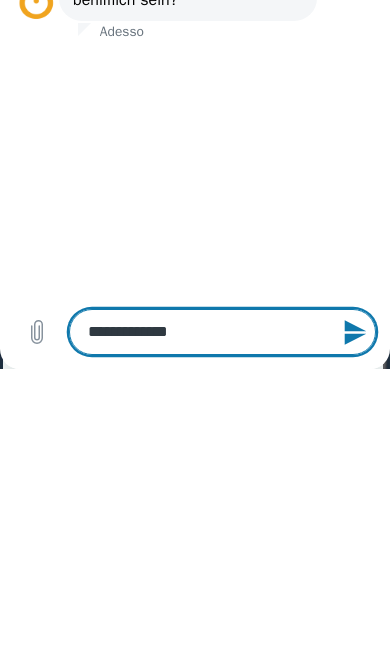 type on "**********" 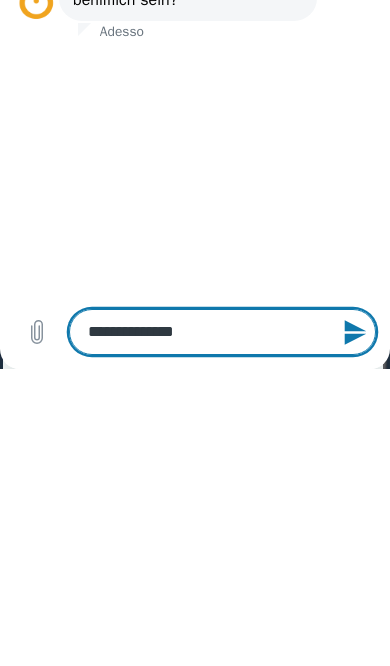 type on "**********" 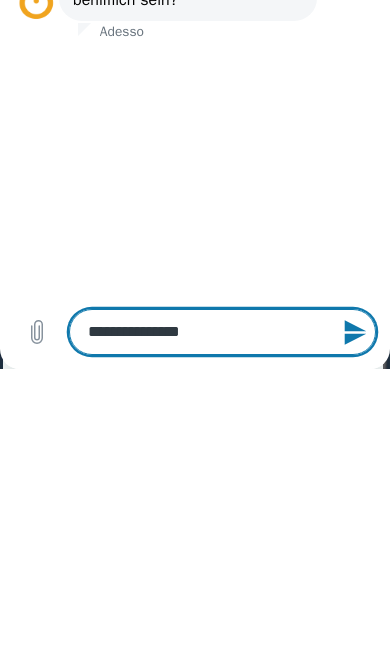 type on "*" 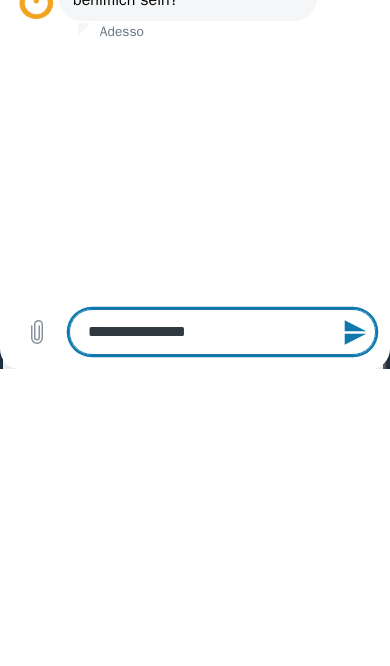 type on "**********" 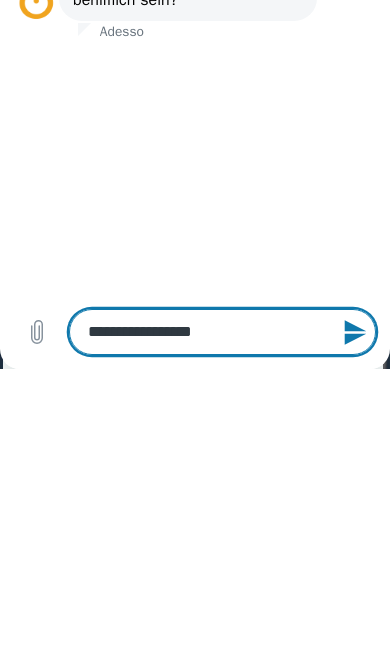 type on "*" 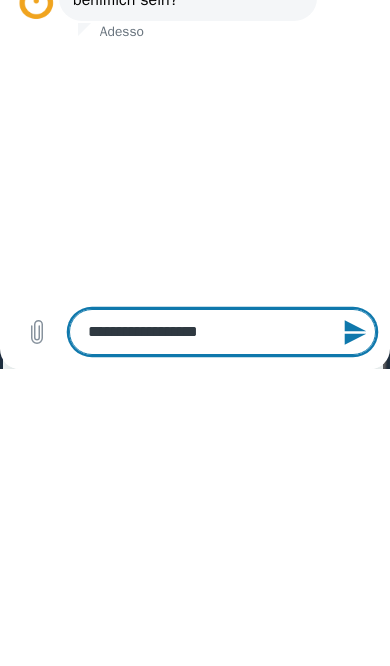 type on "*" 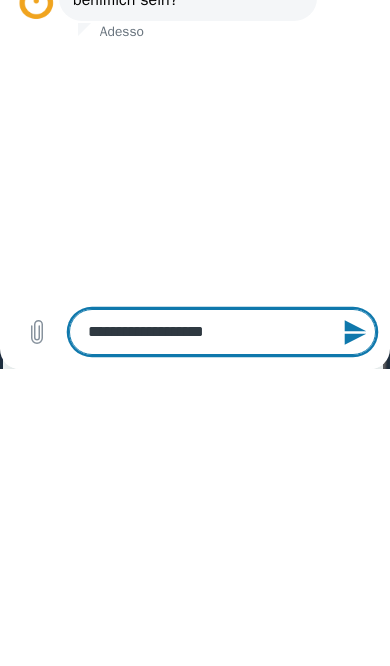 type on "*" 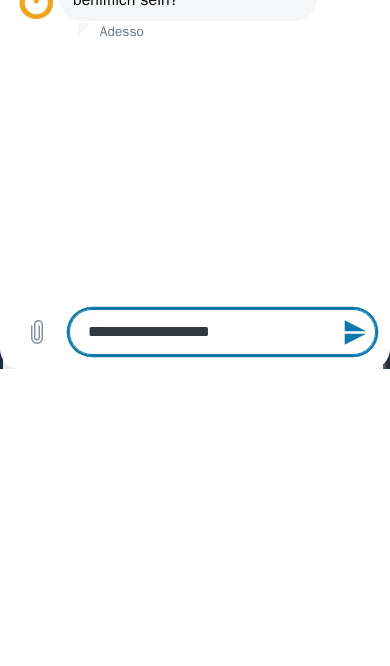type on "*" 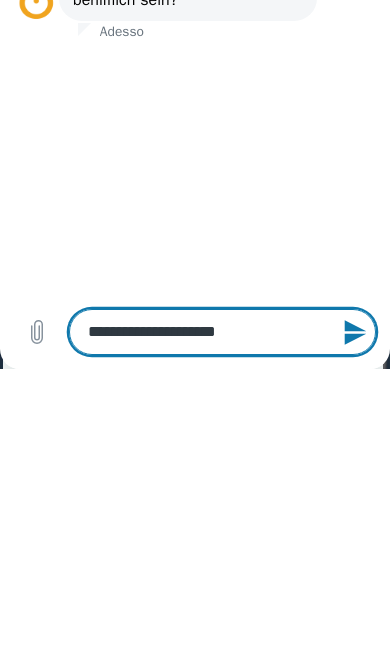 type on "**********" 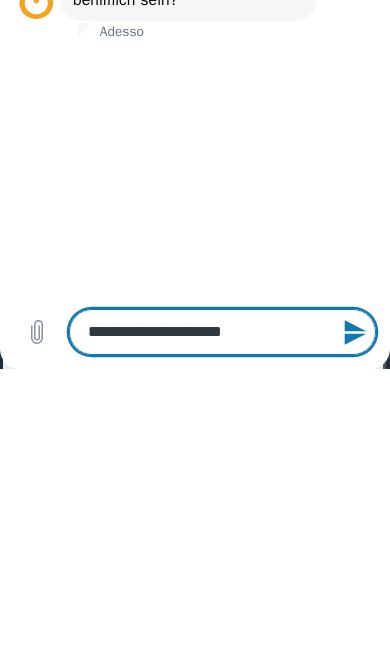 type on "*" 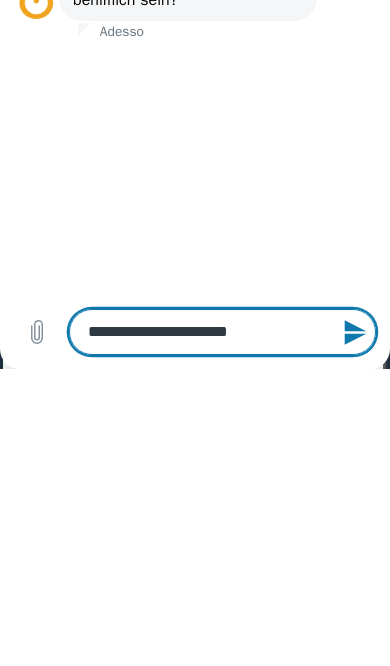 type on "*" 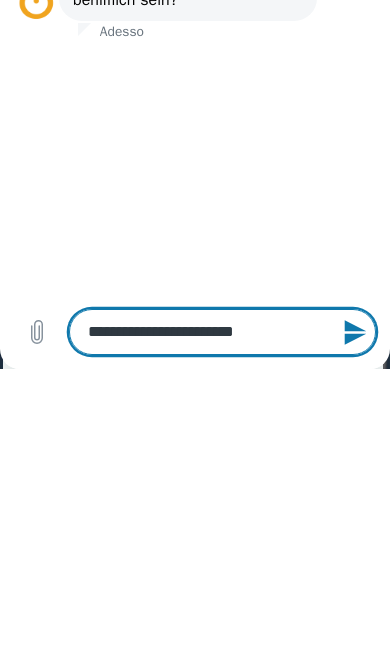 type on "**********" 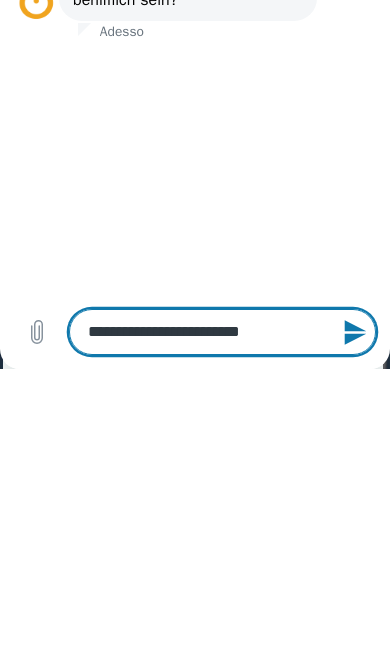 type on "*" 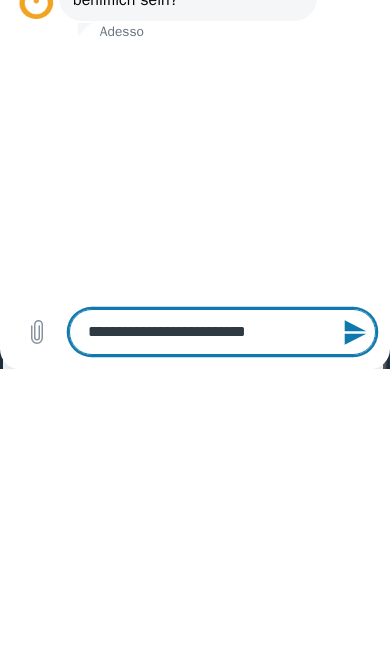 type on "*" 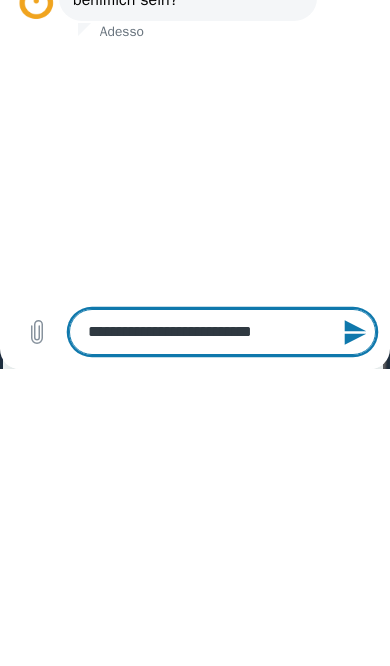 type on "*" 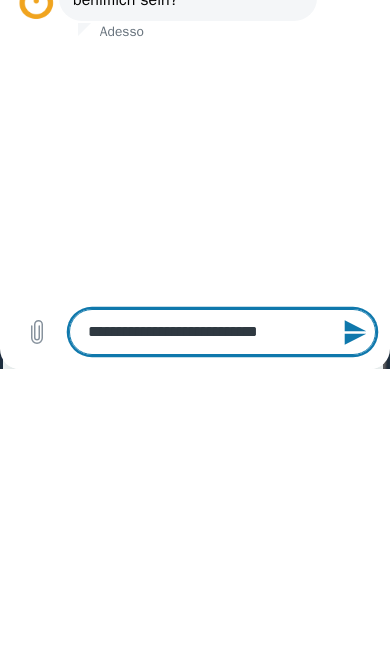 type on "**********" 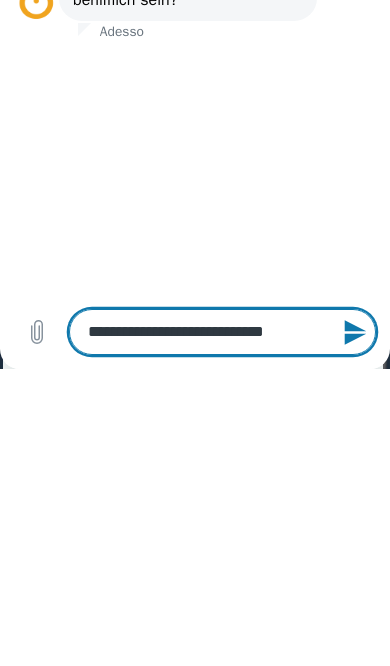 type on "*" 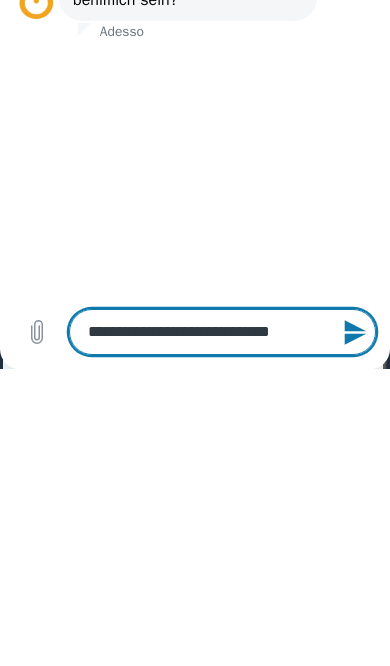 type on "**********" 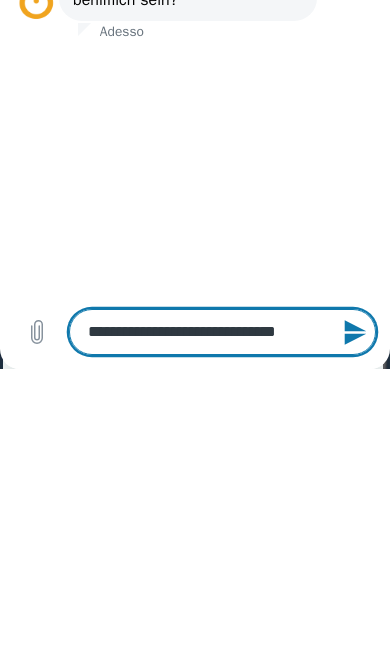 type on "**********" 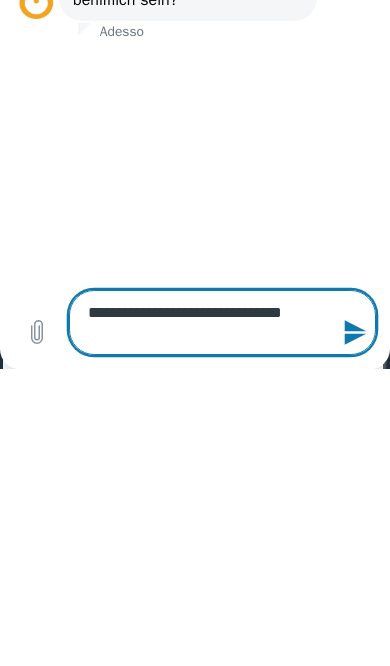 type on "**********" 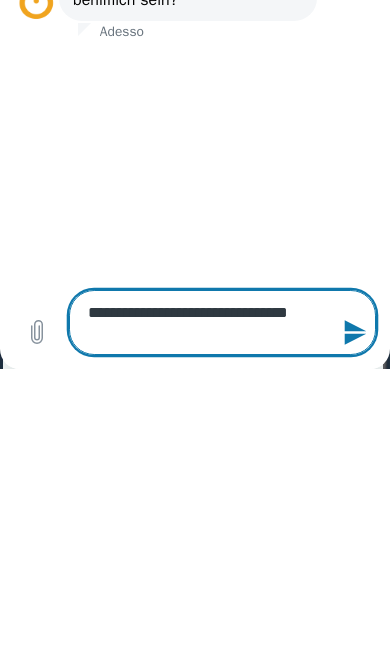 type on "**********" 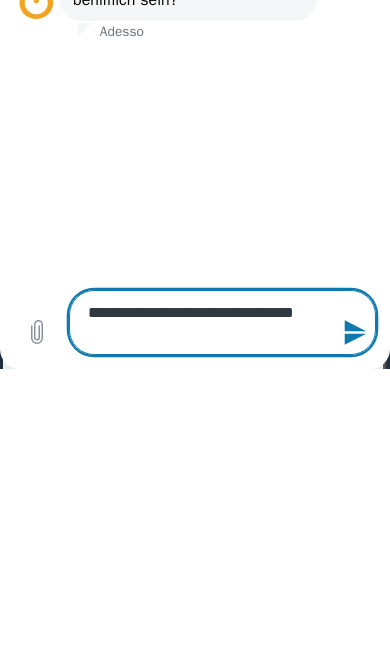 type on "**********" 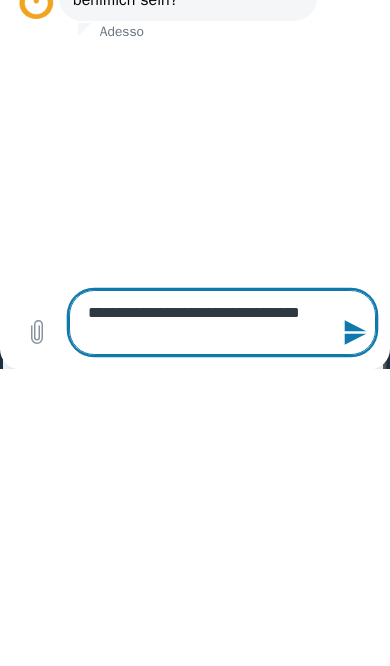 type on "*" 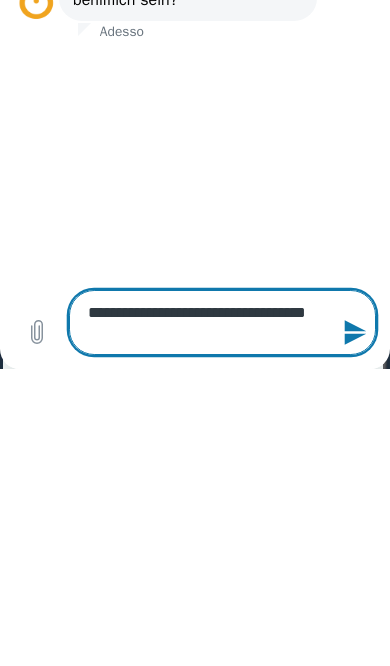 type on "**********" 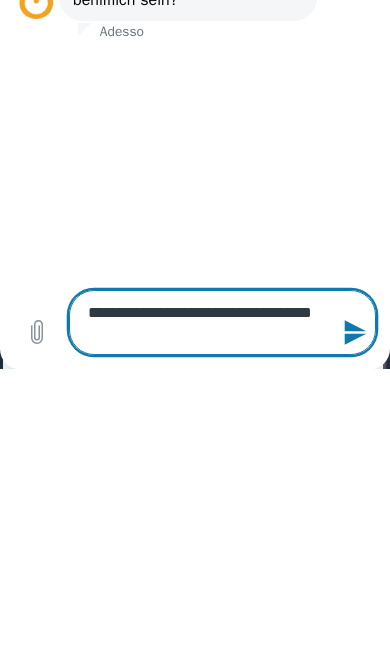 type on "*" 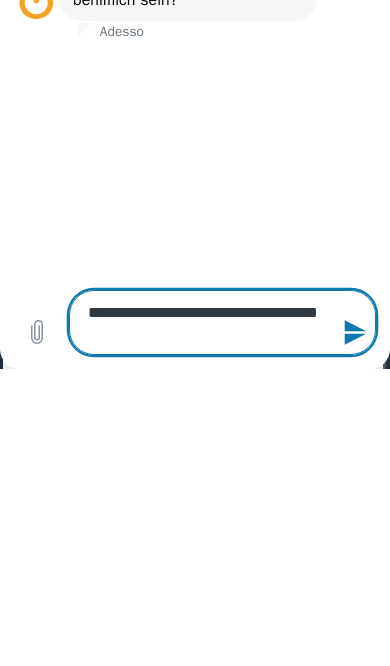 type on "**********" 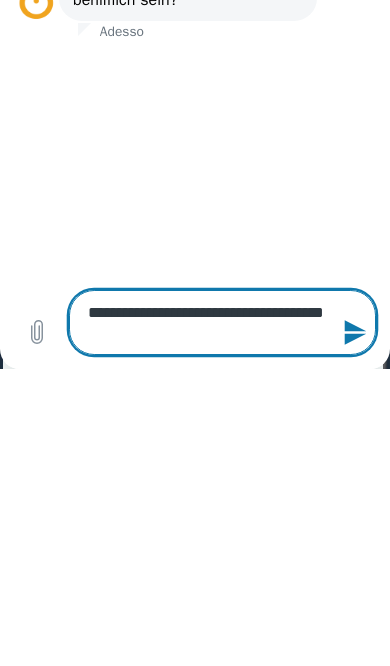 type on "*" 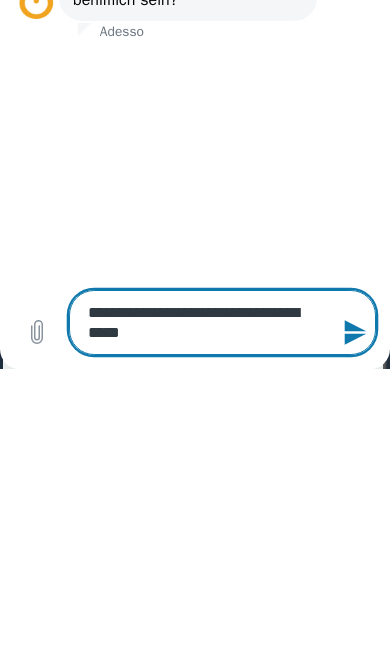 type on "**********" 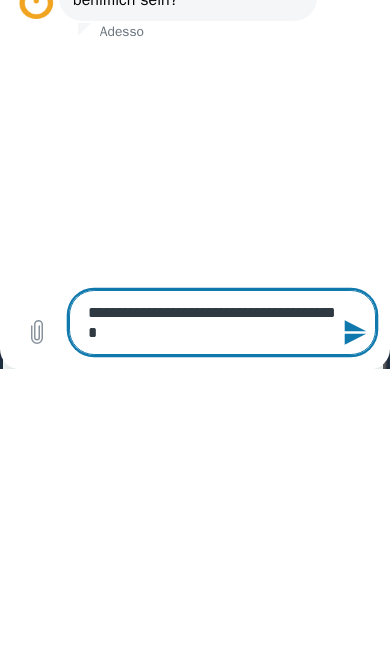 type on "**********" 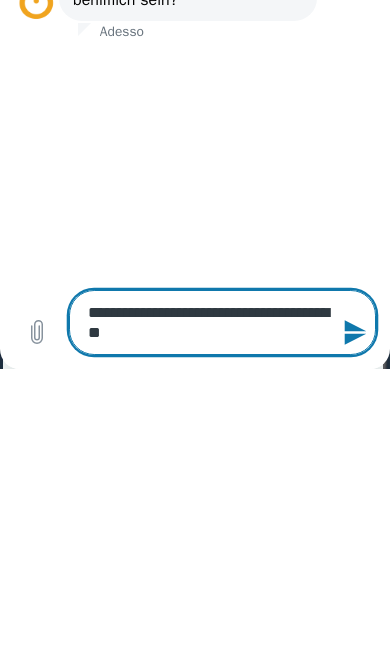 type on "*" 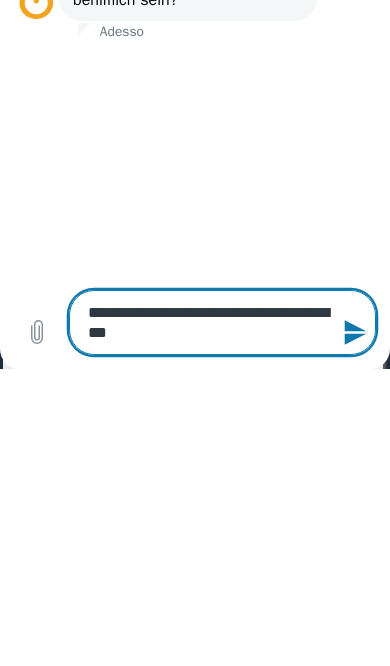 type on "**********" 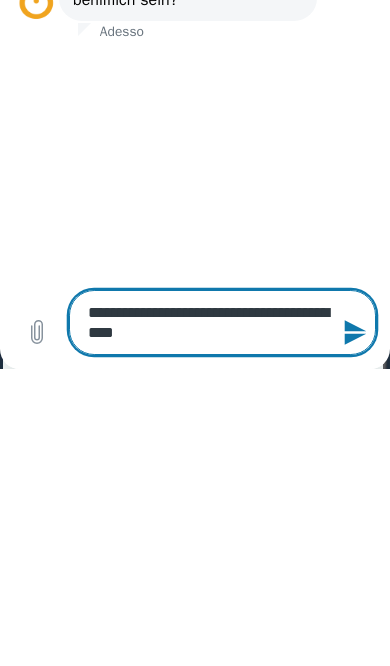 type on "*" 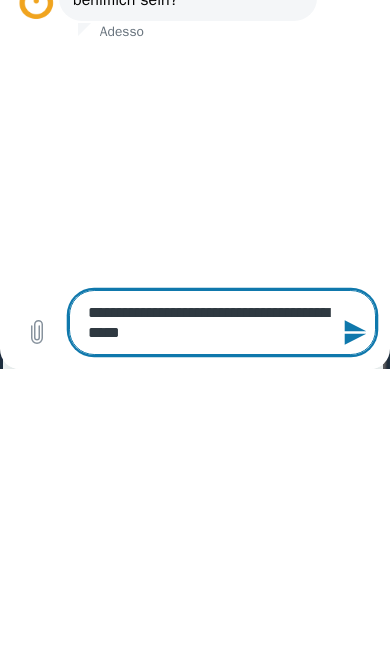 type on "**********" 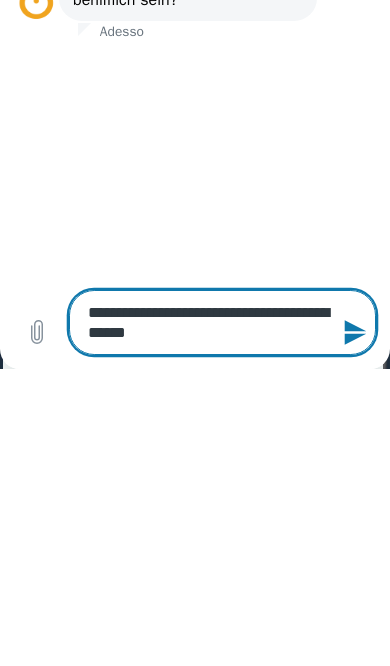 type on "*" 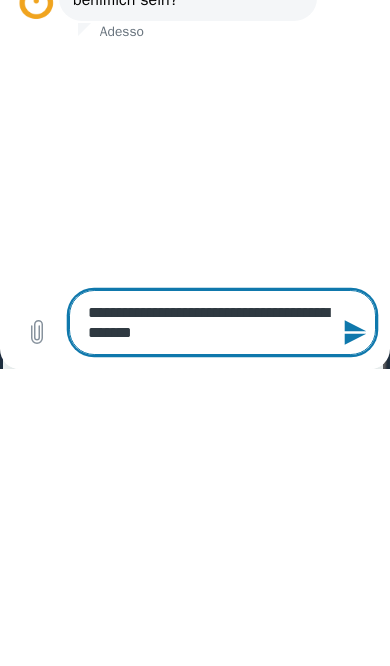 type on "**********" 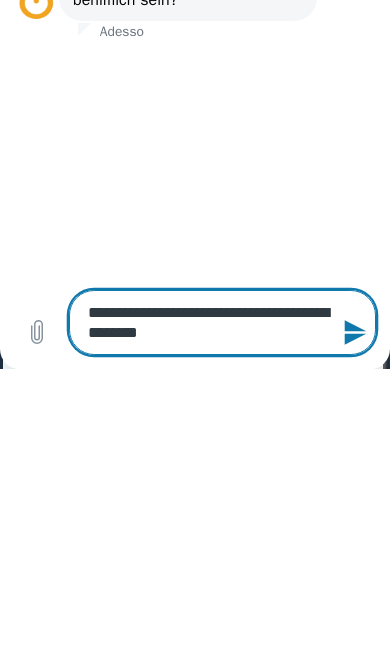 type on "**********" 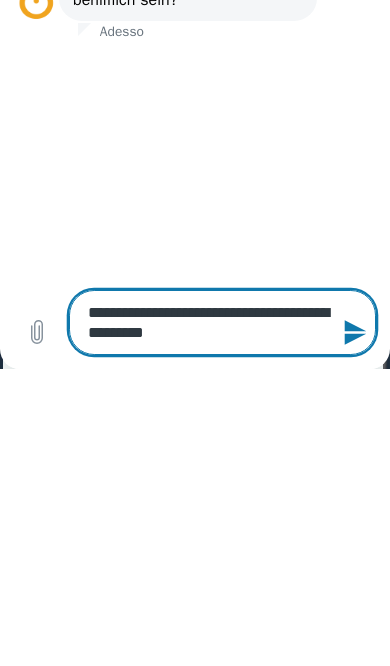 type on "**********" 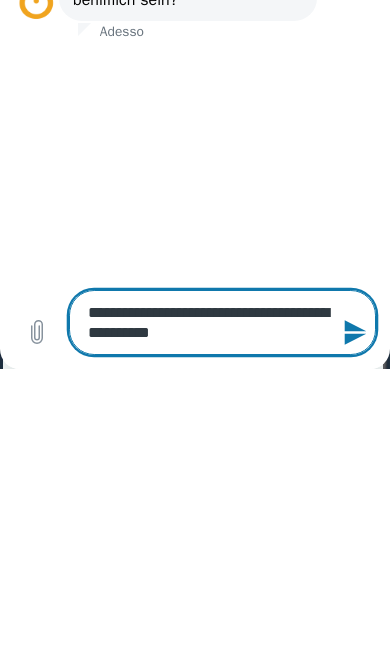 type on "*" 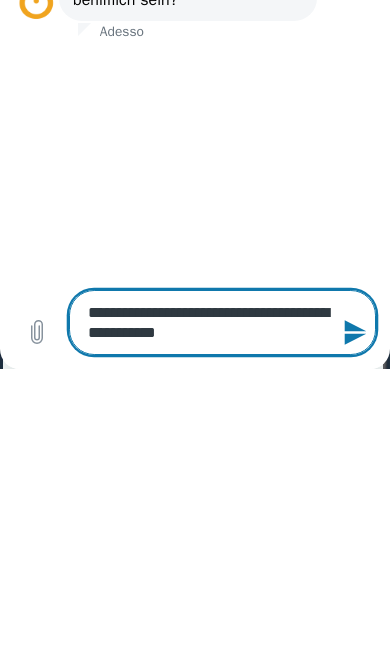 type on "*" 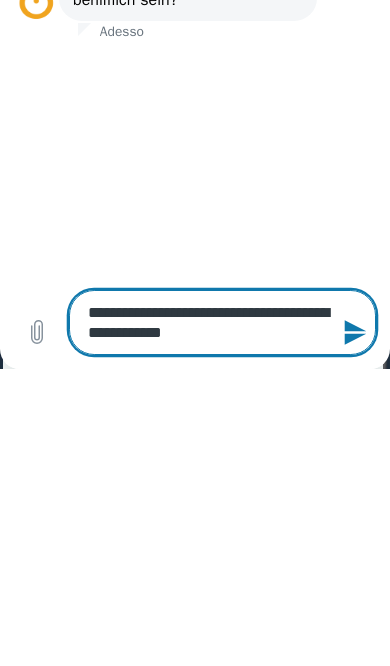 type on "*" 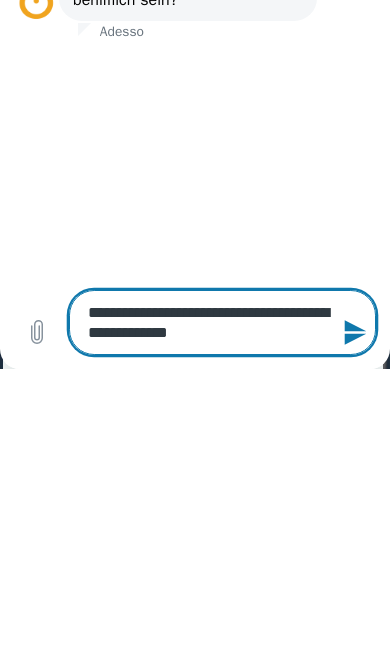 type on "**********" 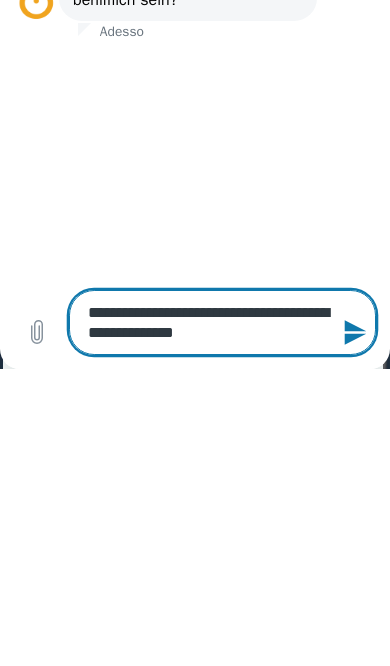 type on "*" 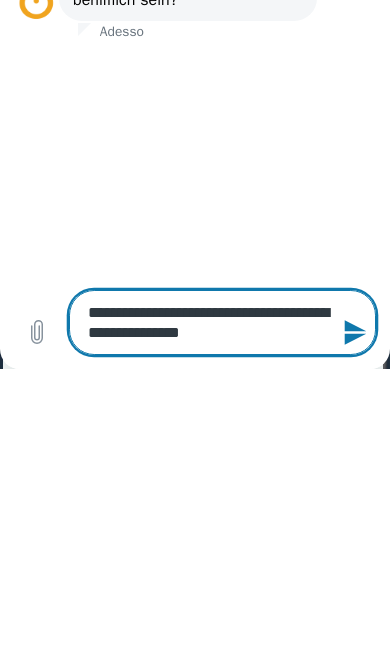 type on "*" 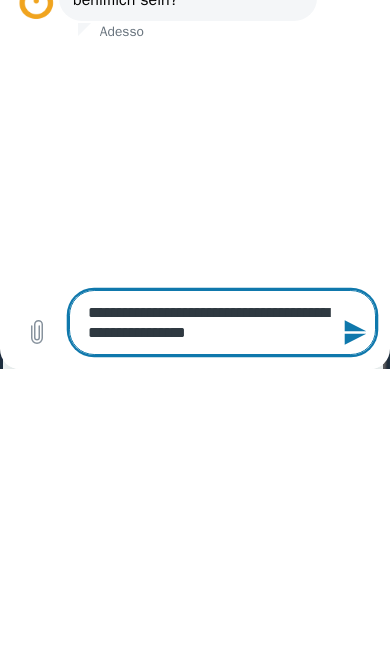 type on "*" 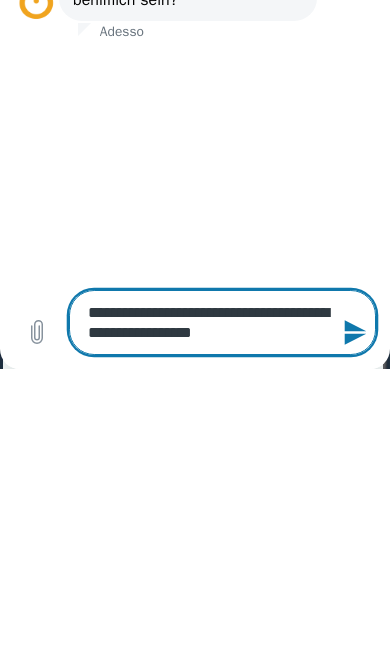 type on "*" 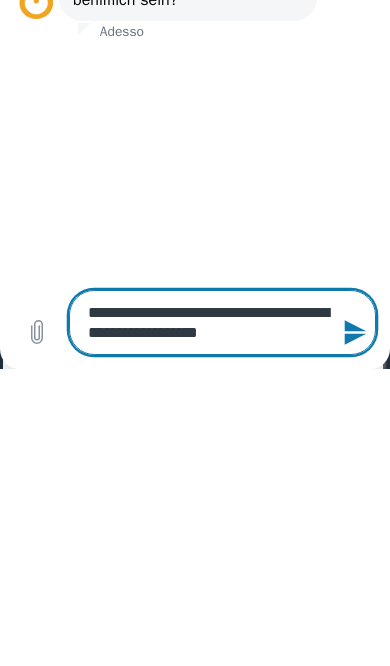 type on "**********" 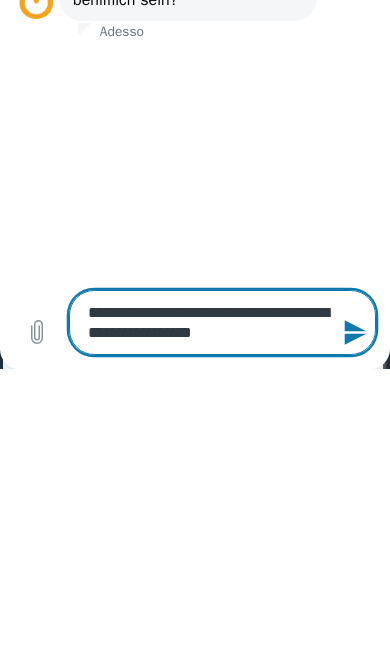 type on "**********" 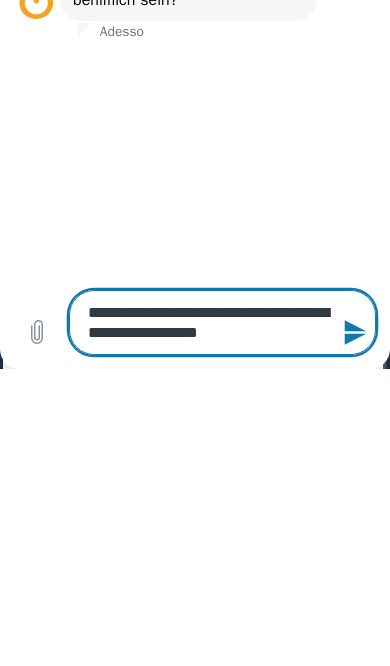 type on "*" 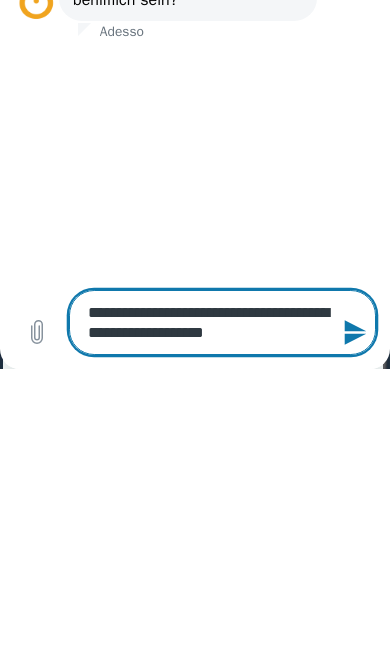 type on "**********" 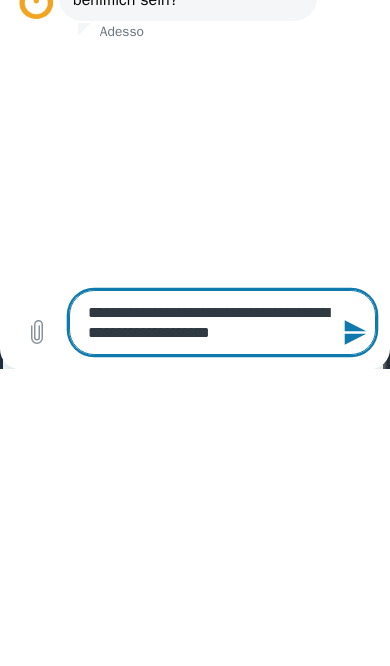type on "*" 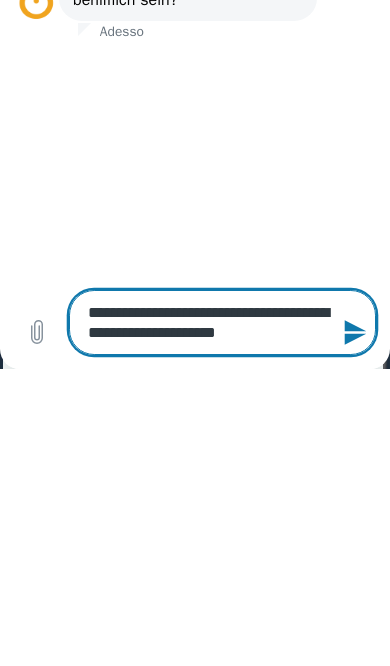 type on "*" 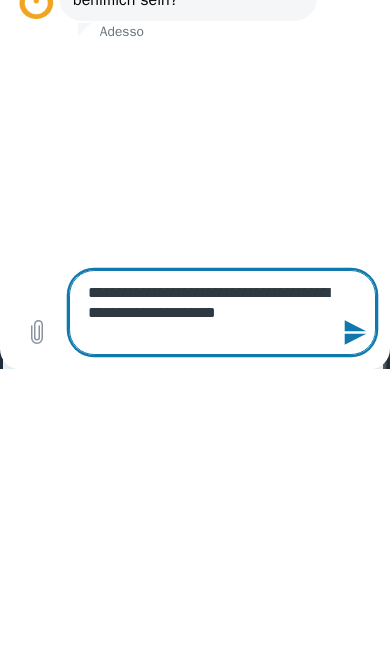 type on "**********" 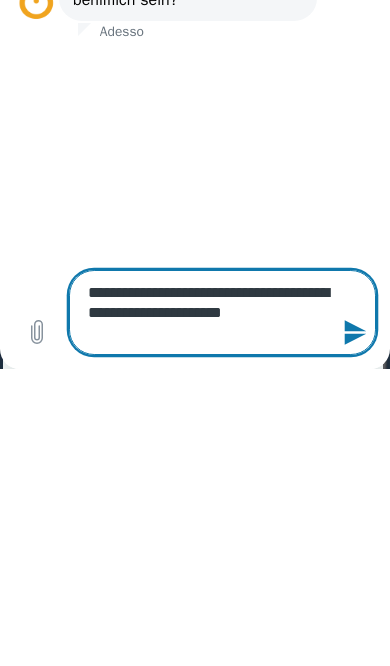 type on "*" 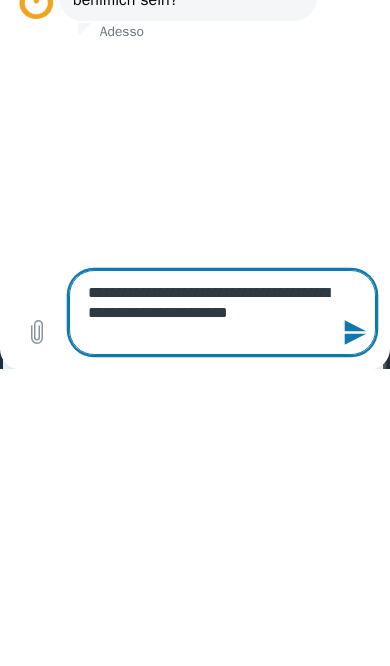 type on "*" 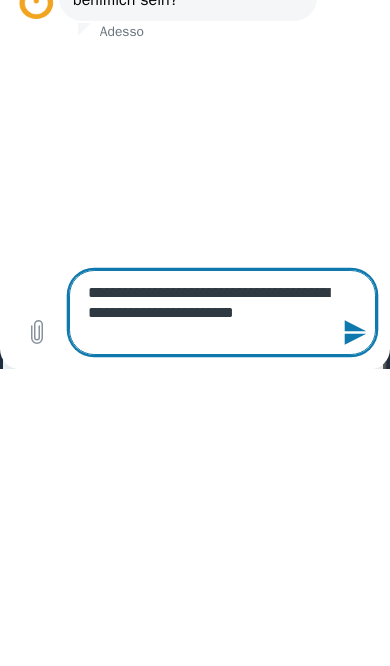 type on "**********" 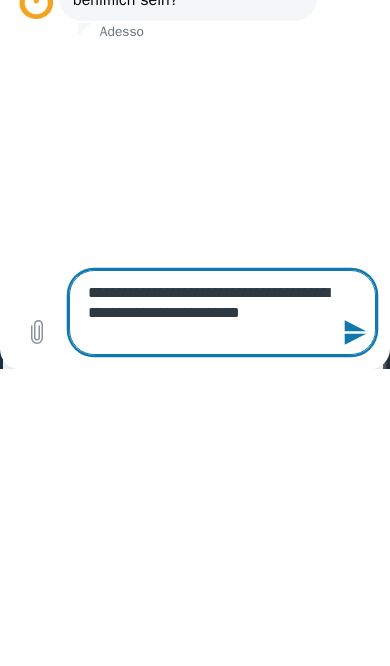 type on "**********" 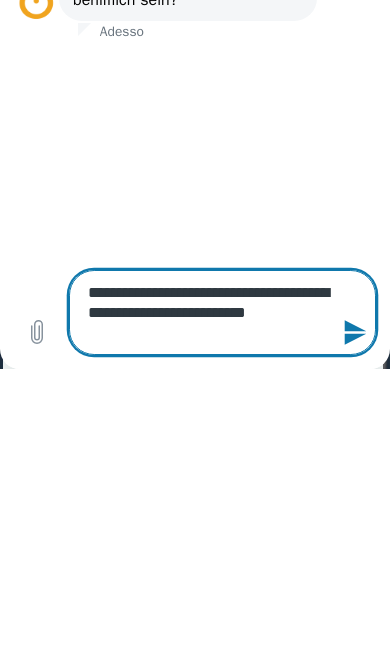 type on "**********" 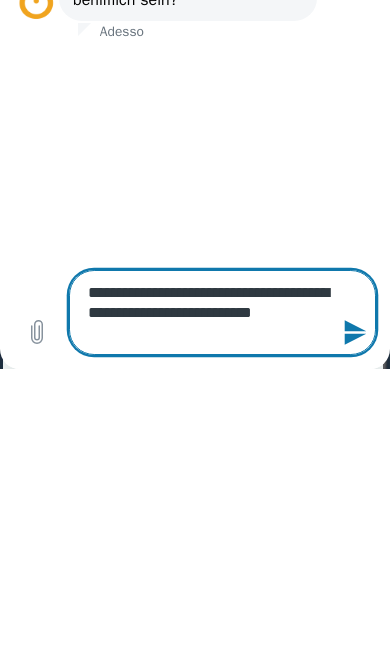 type on "*" 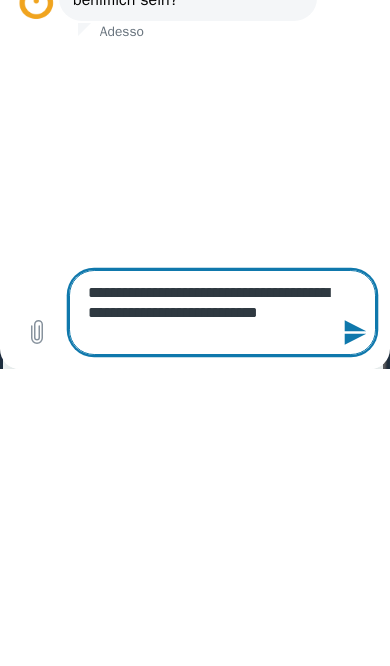 type on "*" 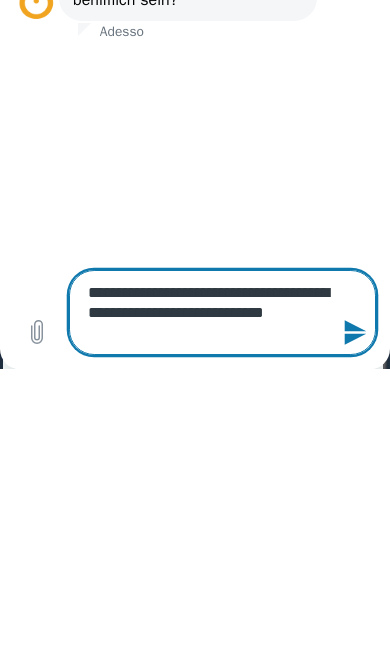 type on "*" 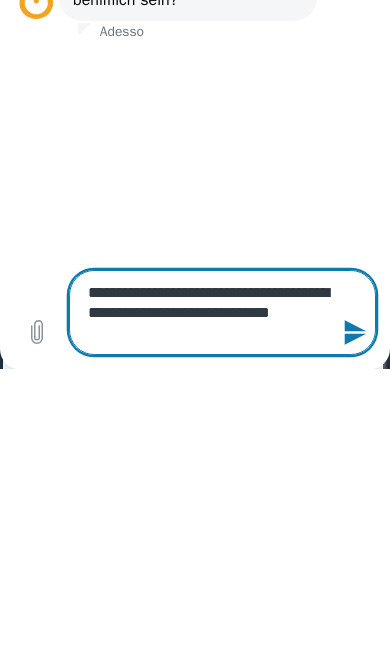 type on "*" 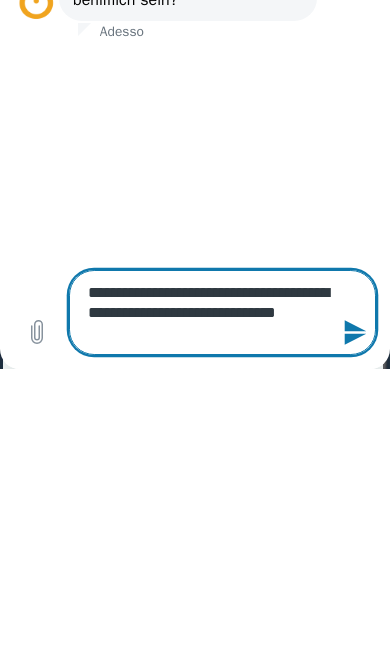 type on "**********" 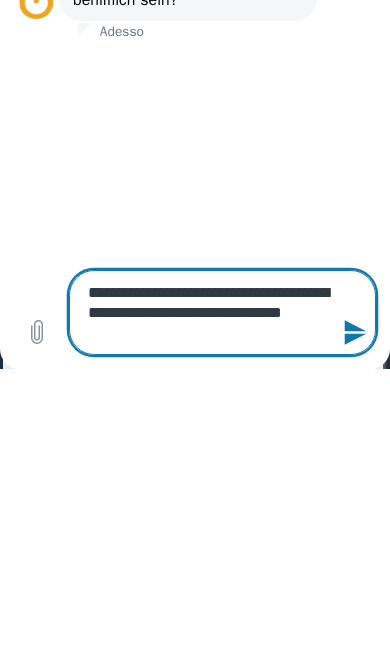 type on "*" 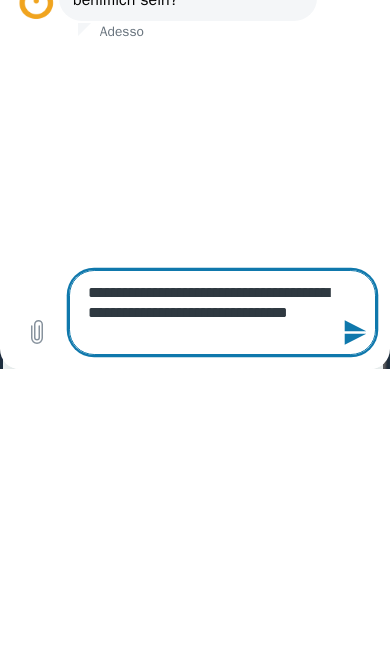 type on "*" 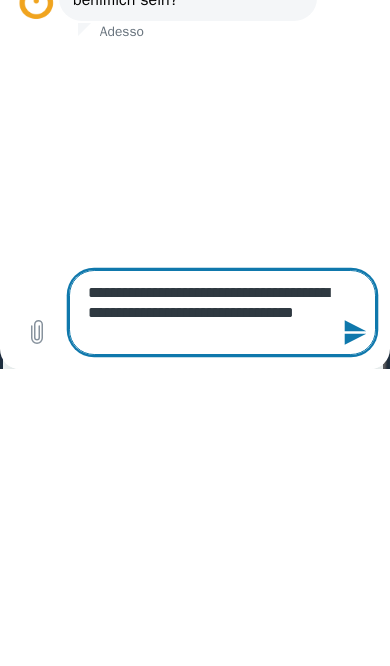 type on "*" 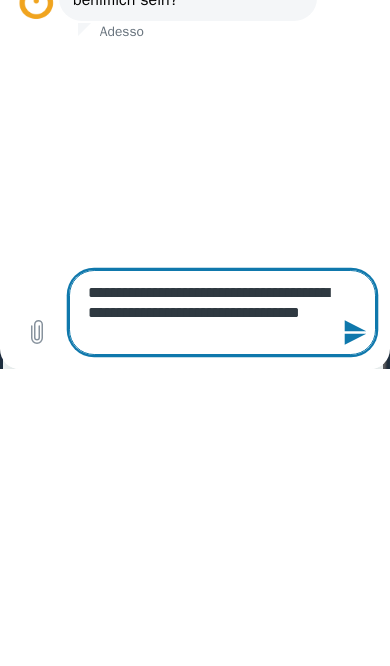 type on "*" 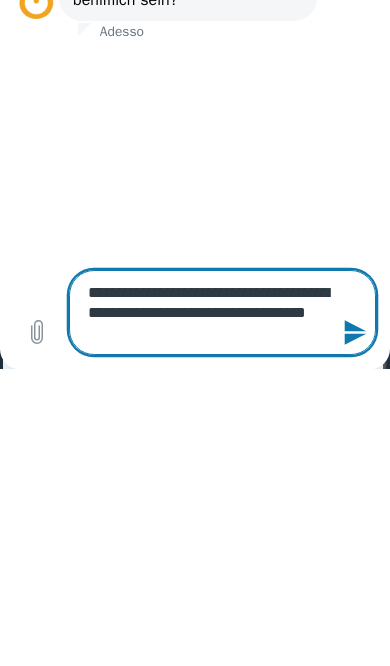 type on "*" 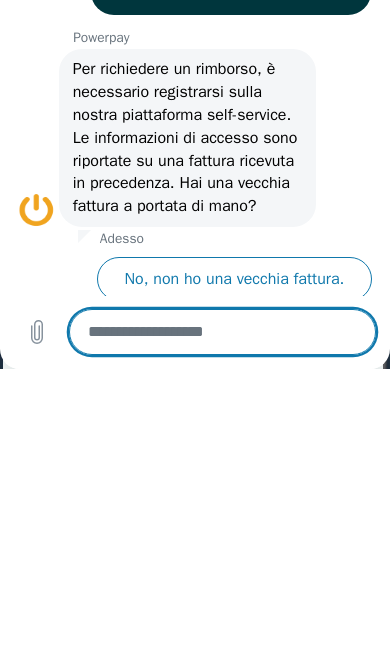 scroll, scrollTop: 109, scrollLeft: 0, axis: vertical 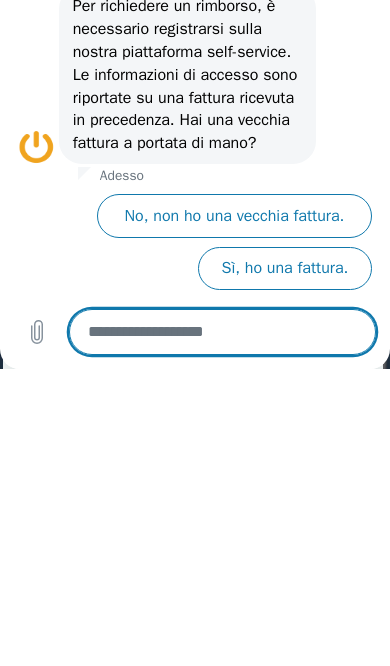 click on "Sì, ho una fattura." at bounding box center (285, 268) 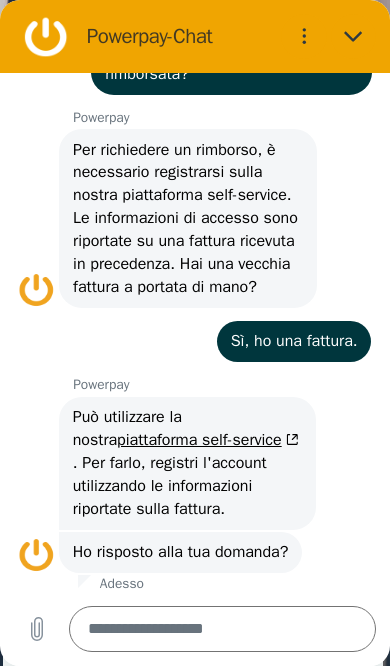 scroll, scrollTop: 379, scrollLeft: 0, axis: vertical 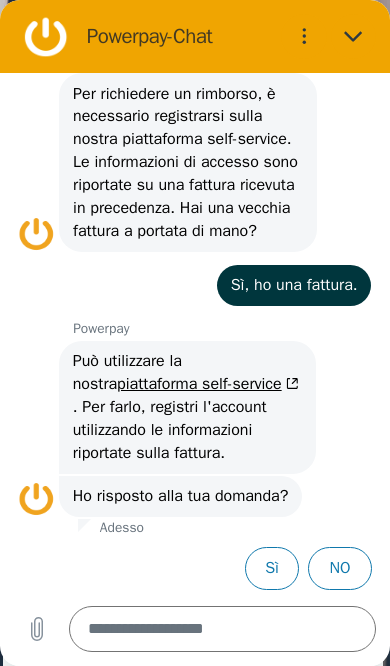 click on "piattaforma self-service" at bounding box center (209, 384) 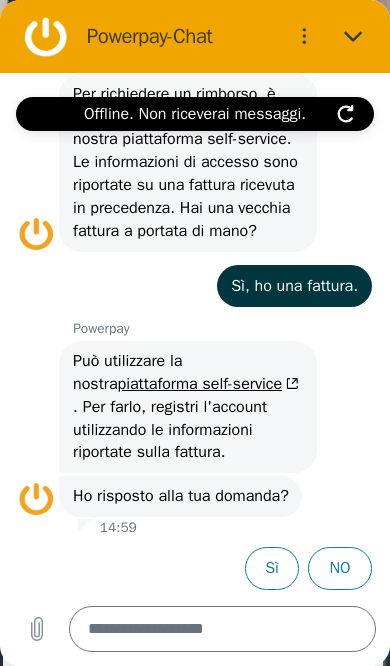 click on "NO" at bounding box center [340, 568] 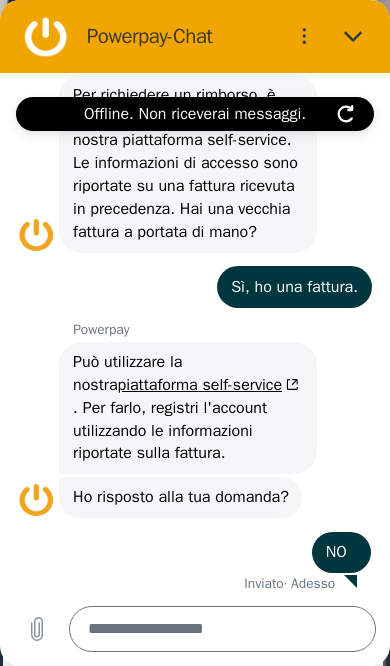 scroll, scrollTop: 382, scrollLeft: 0, axis: vertical 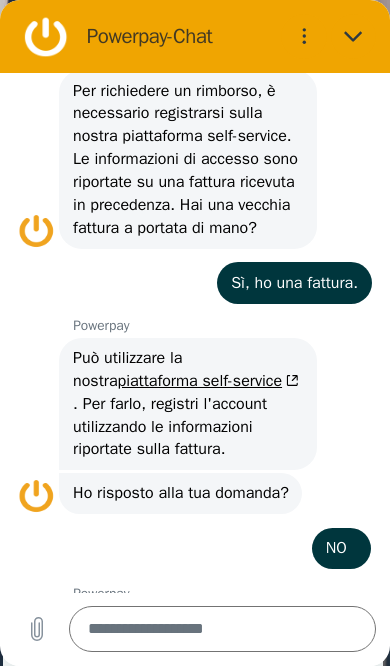 type on "*" 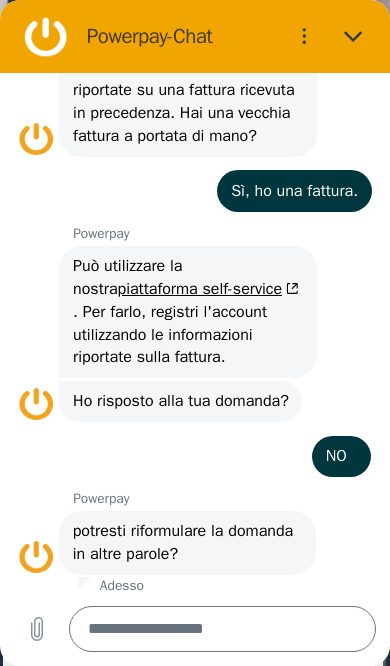 scroll, scrollTop: 478, scrollLeft: 0, axis: vertical 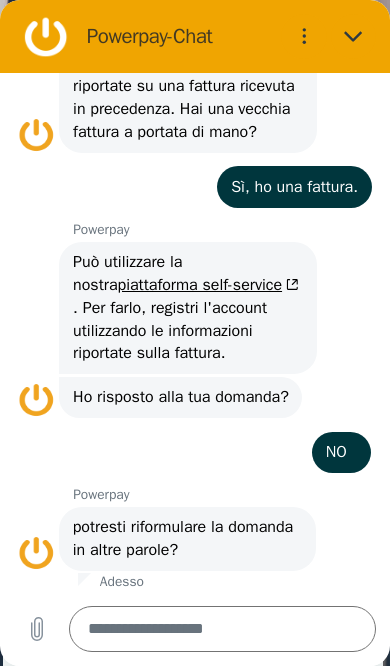 click at bounding box center (223, 629) 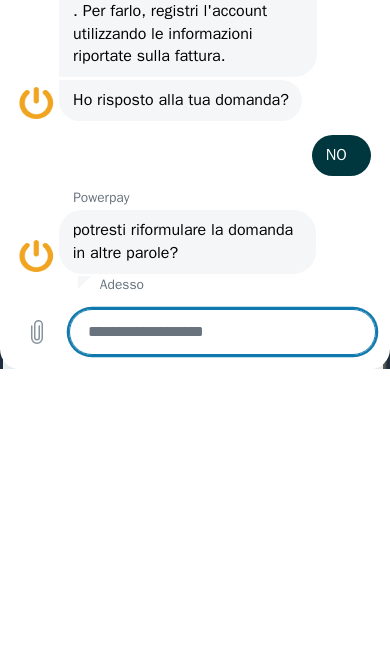 type on "*" 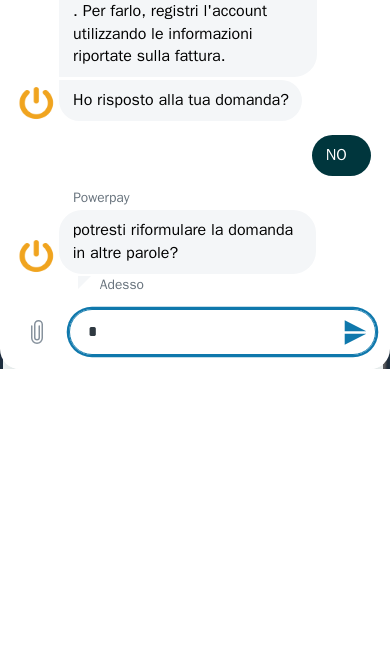 type on "**" 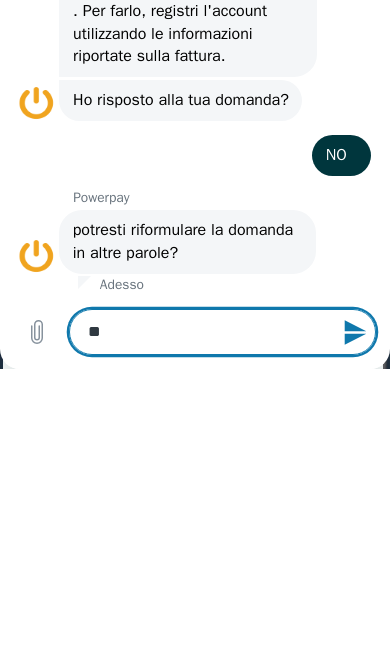 type on "*" 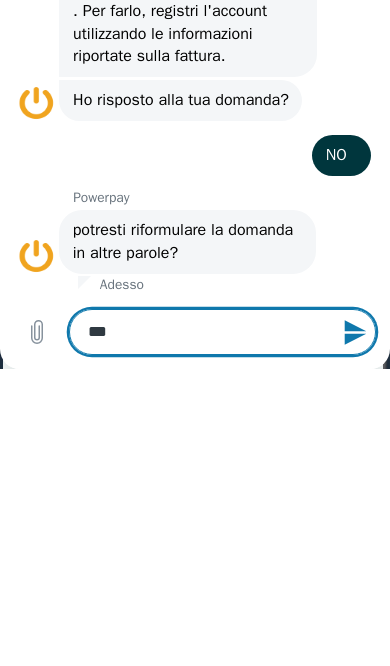 type on "*" 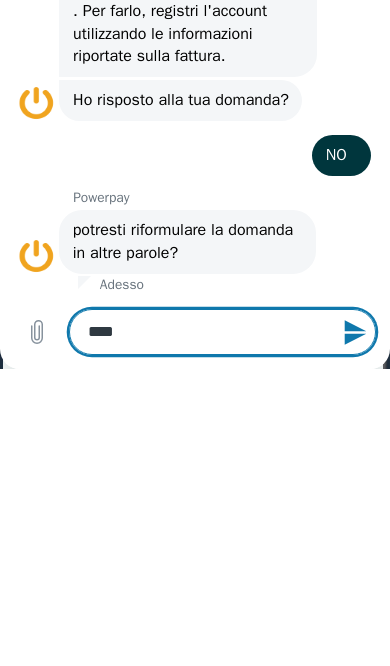 type on "*" 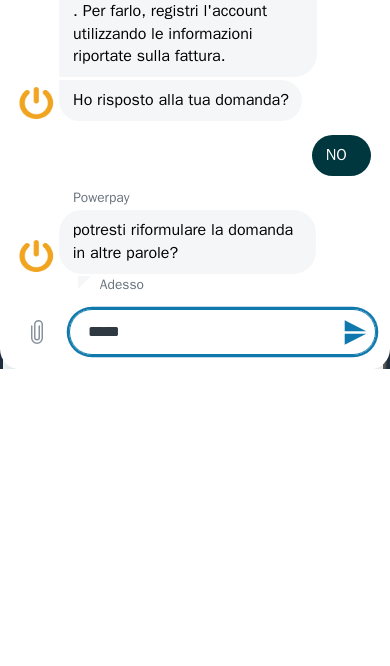 type on "******" 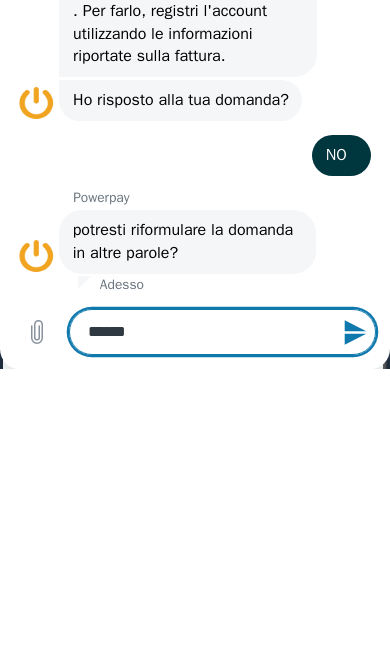 type on "*" 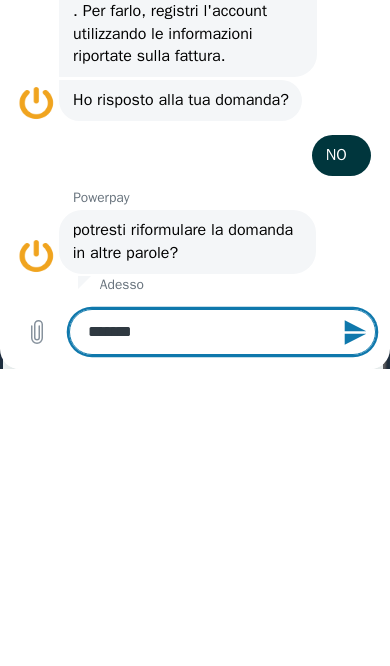 type on "********" 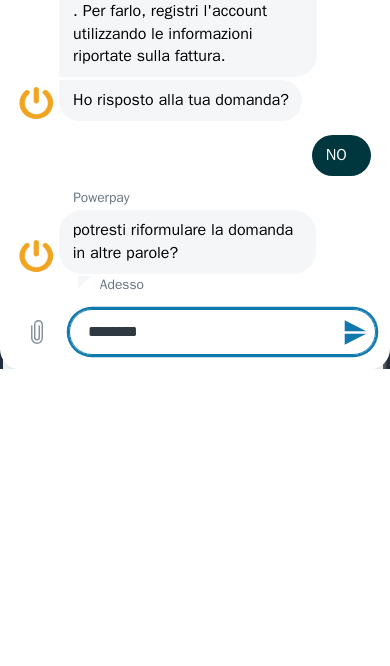 type on "*********" 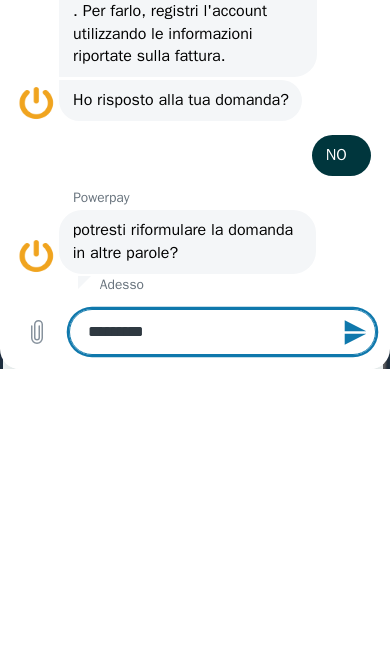 type on "*" 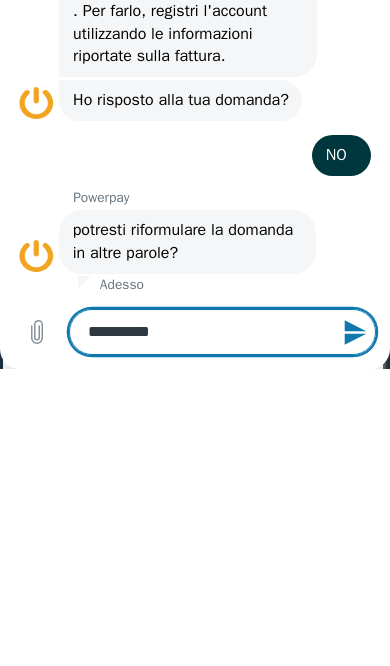 type on "*" 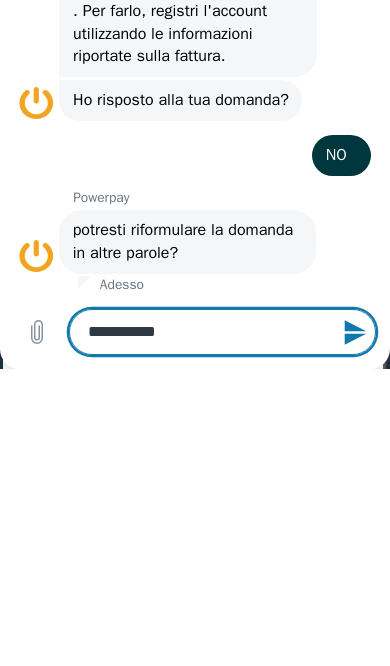 type on "*" 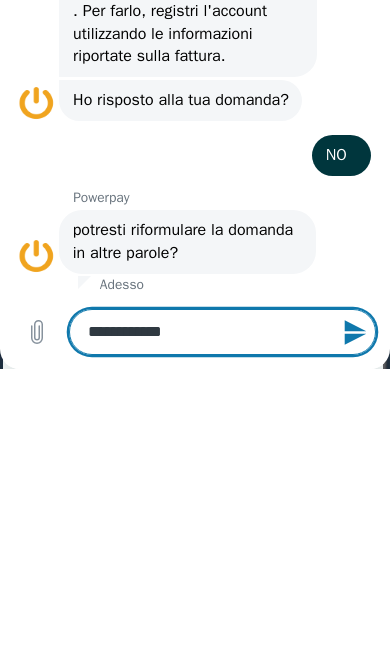 type on "*" 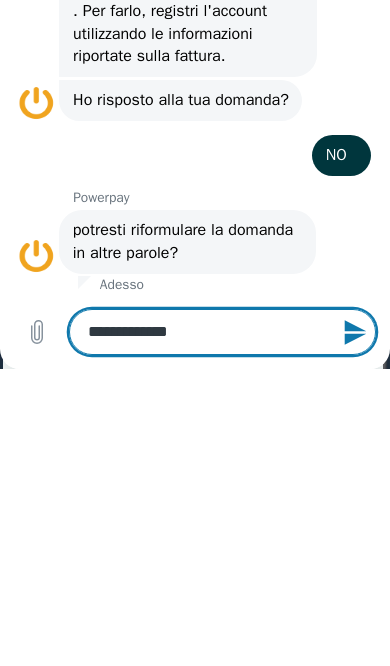 type on "*" 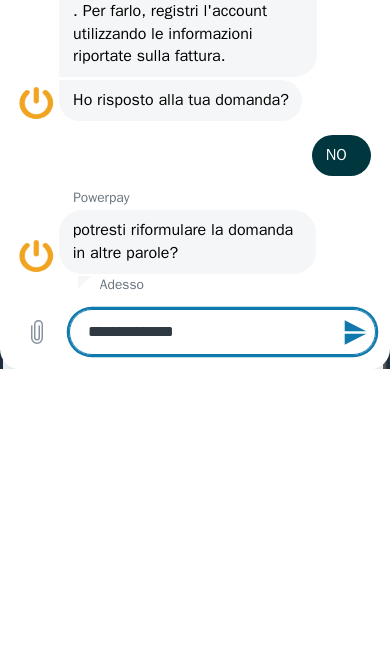 type on "*" 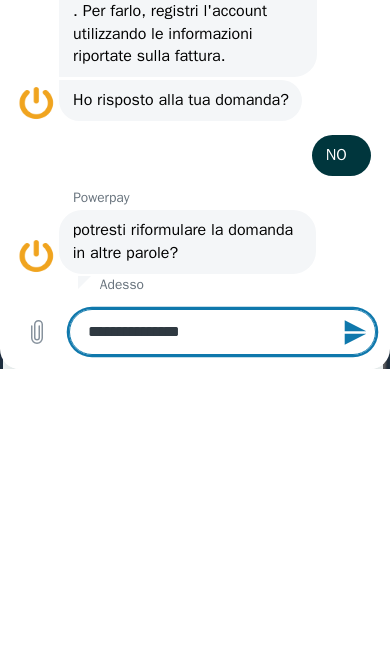 type on "**********" 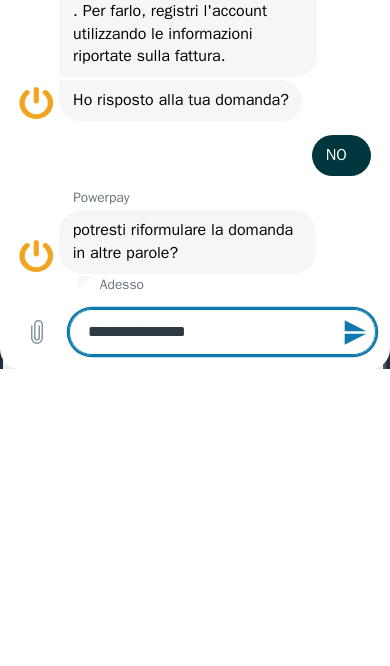 type on "*" 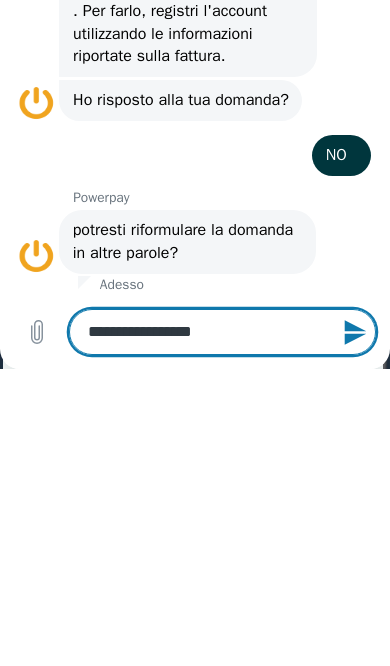 type on "*" 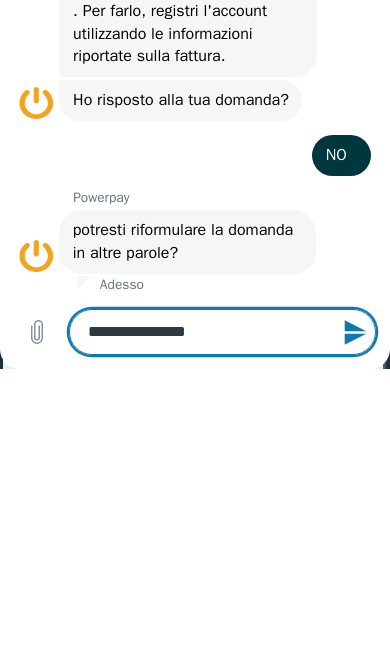 type on "*" 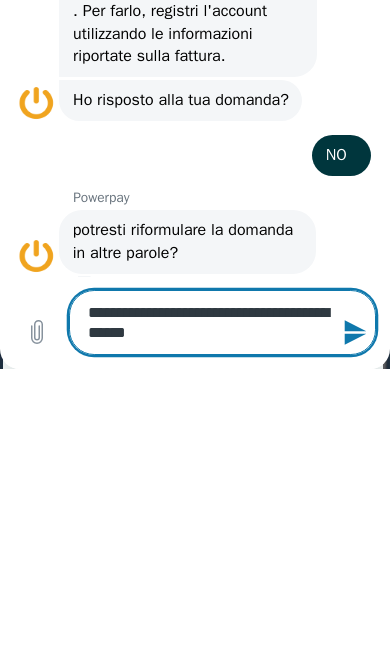 click 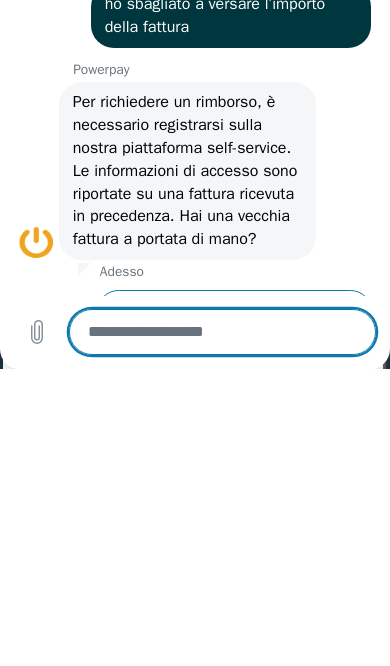 scroll, scrollTop: 756, scrollLeft: 0, axis: vertical 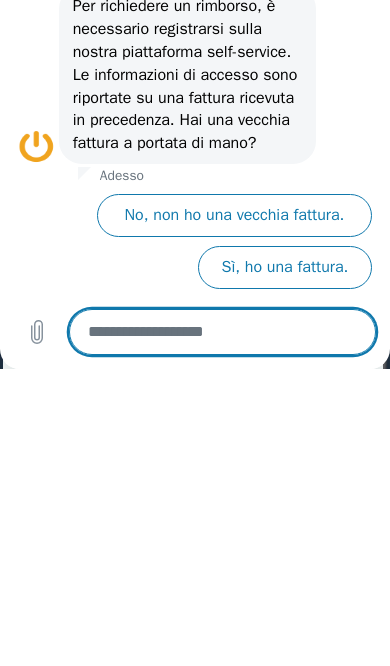 click on "Sì, ho una fattura." at bounding box center (285, 267) 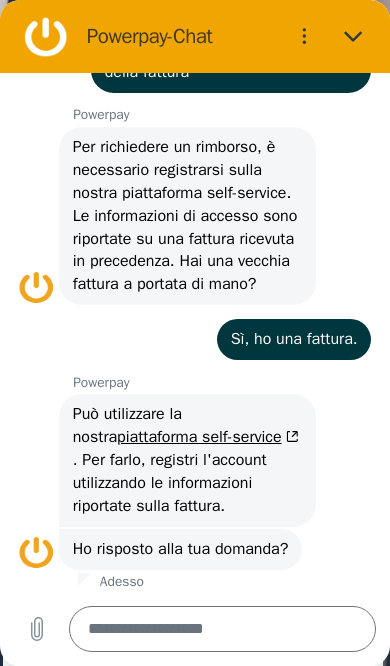 scroll, scrollTop: 1092, scrollLeft: 0, axis: vertical 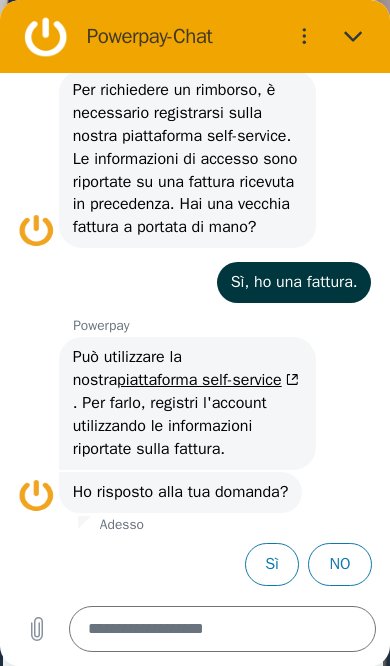 click on "piattaforma self-service" at bounding box center [209, 380] 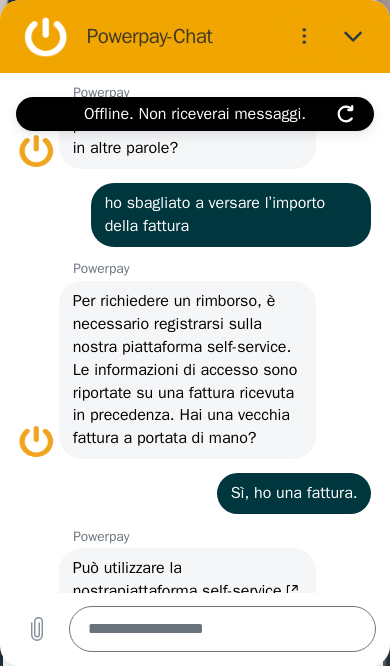 scroll, scrollTop: 883, scrollLeft: 0, axis: vertical 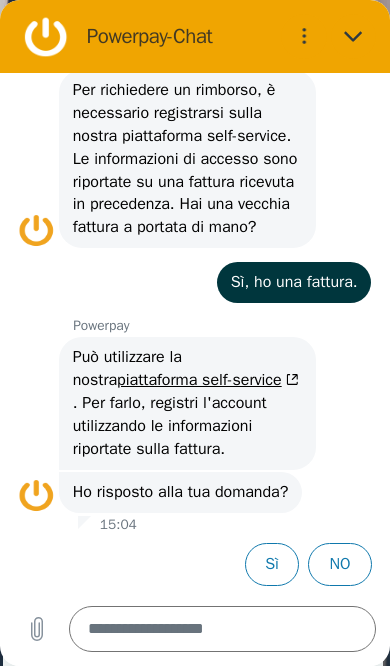 click at bounding box center (223, 629) 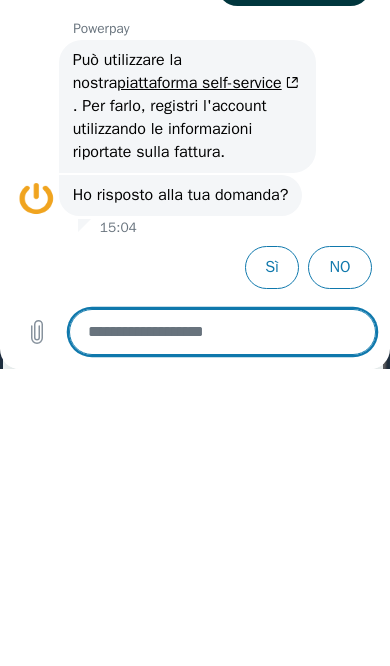 scroll, scrollTop: 1093, scrollLeft: 0, axis: vertical 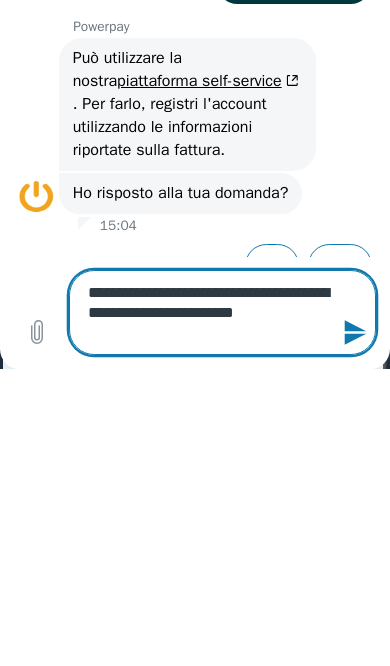 click 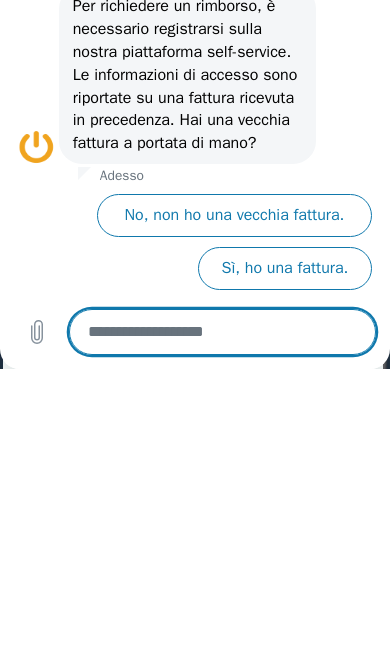 scroll, scrollTop: 1449, scrollLeft: 0, axis: vertical 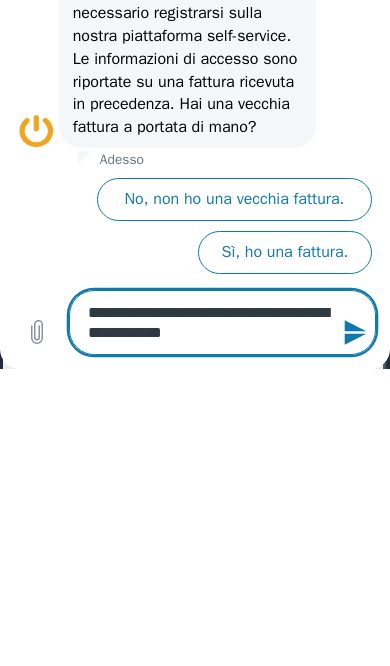 click 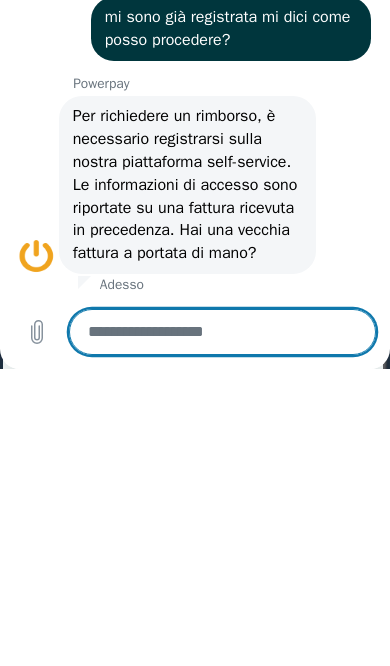 scroll, scrollTop: 1752, scrollLeft: 0, axis: vertical 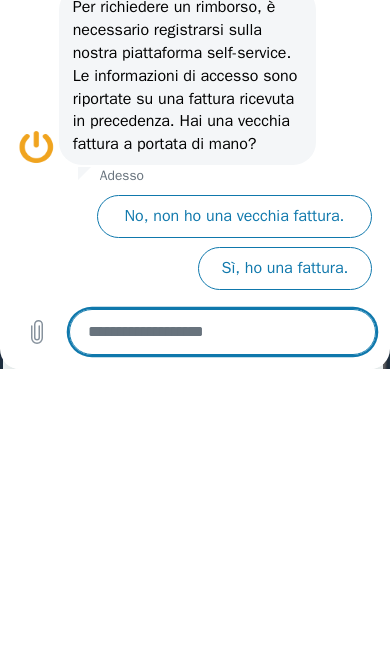 click on "Sì, ho una fattura." at bounding box center [285, 268] 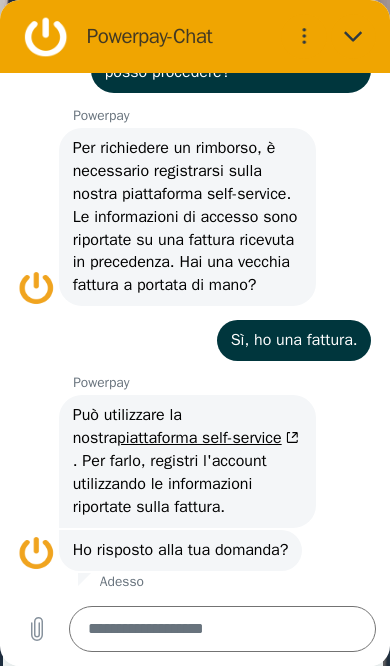 scroll, scrollTop: 1960, scrollLeft: 0, axis: vertical 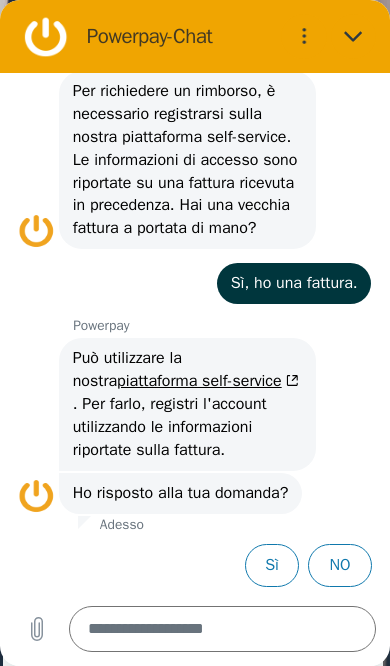click at bounding box center (223, 629) 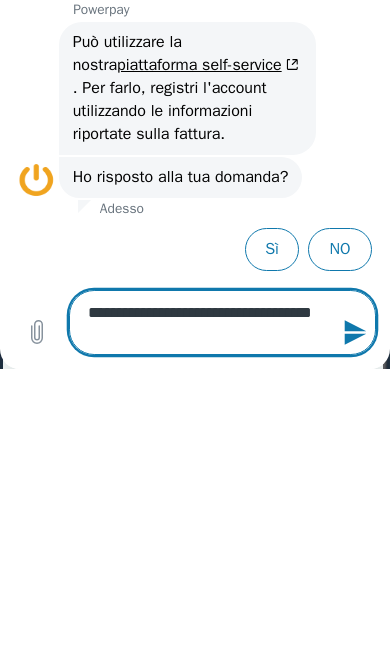 click 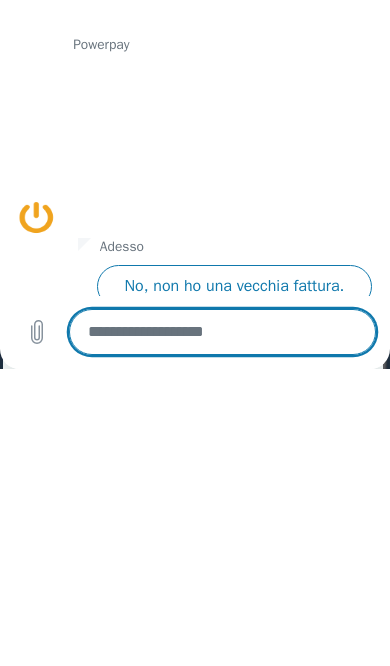 scroll, scrollTop: 2315, scrollLeft: 0, axis: vertical 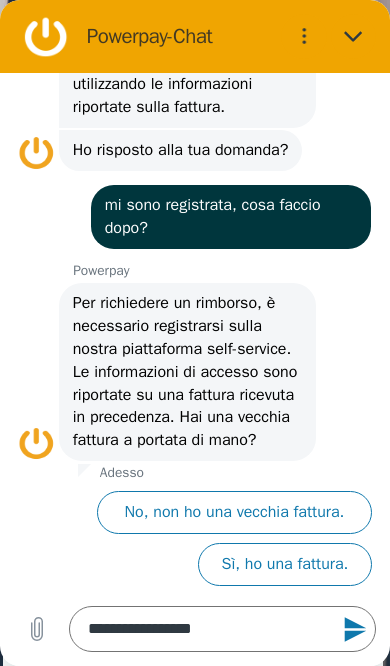 click 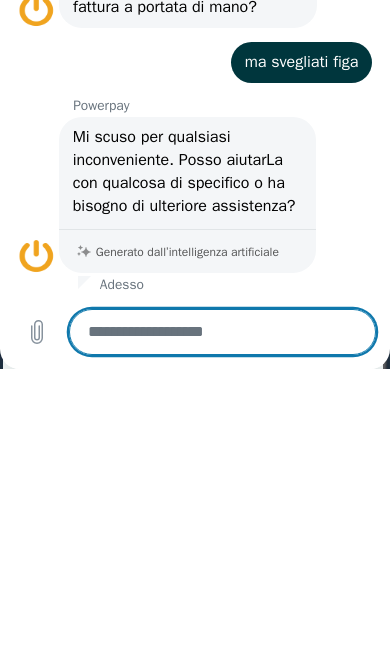scroll, scrollTop: 2492, scrollLeft: 0, axis: vertical 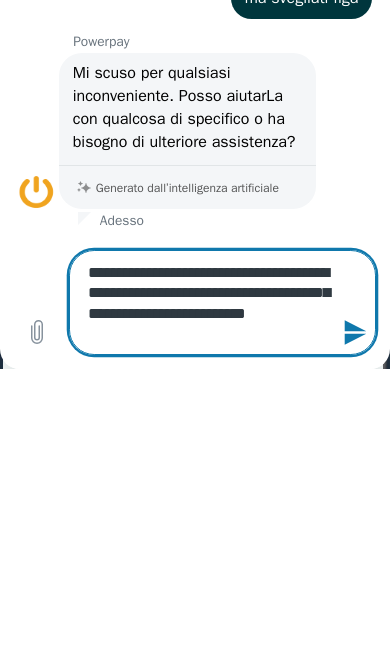 click 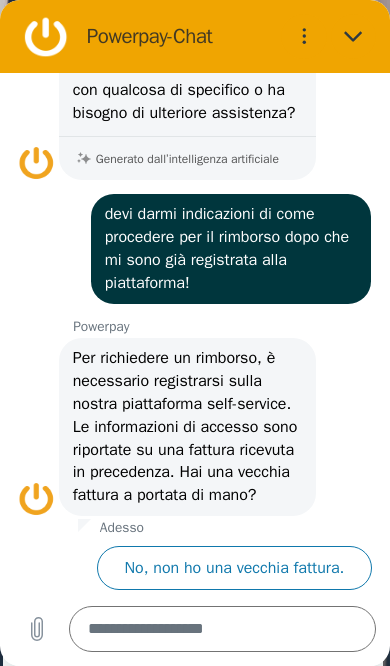 scroll, scrollTop: 2803, scrollLeft: 0, axis: vertical 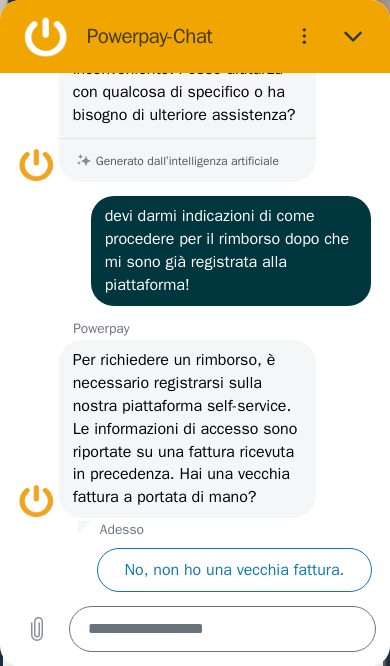 click at bounding box center [354, 37] 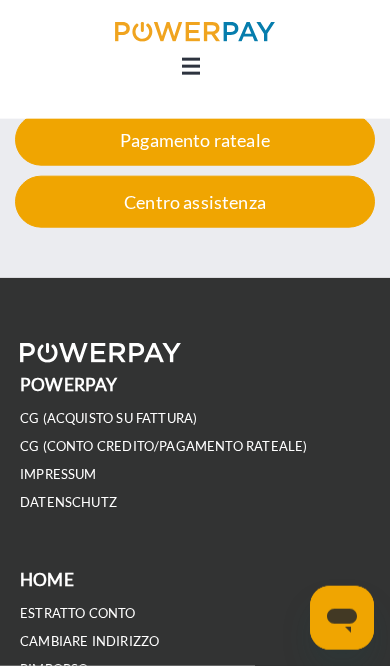 scroll, scrollTop: 4413, scrollLeft: 0, axis: vertical 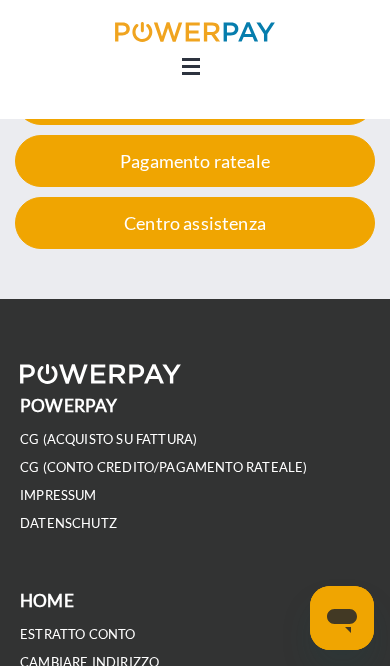click on "Centro assistenza" at bounding box center (195, 223) 